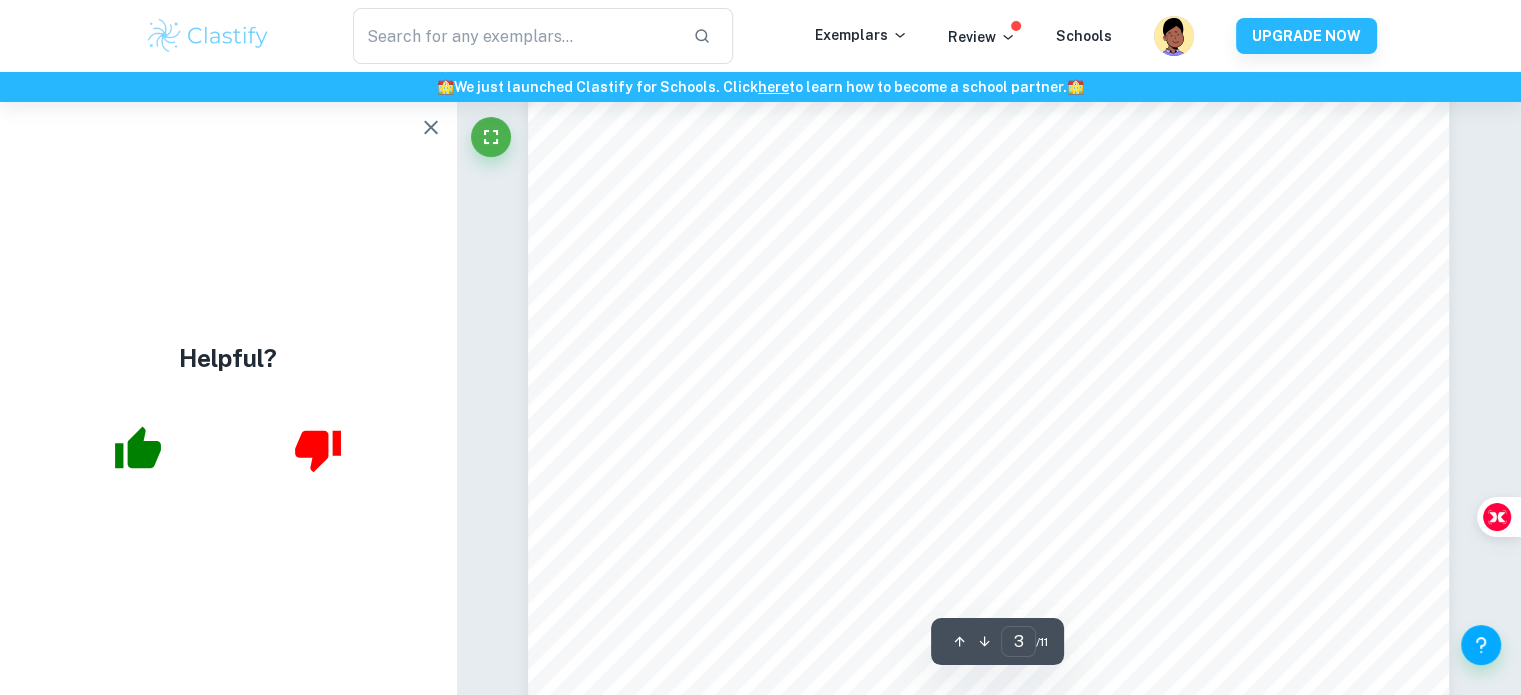 scroll, scrollTop: 2988, scrollLeft: 0, axis: vertical 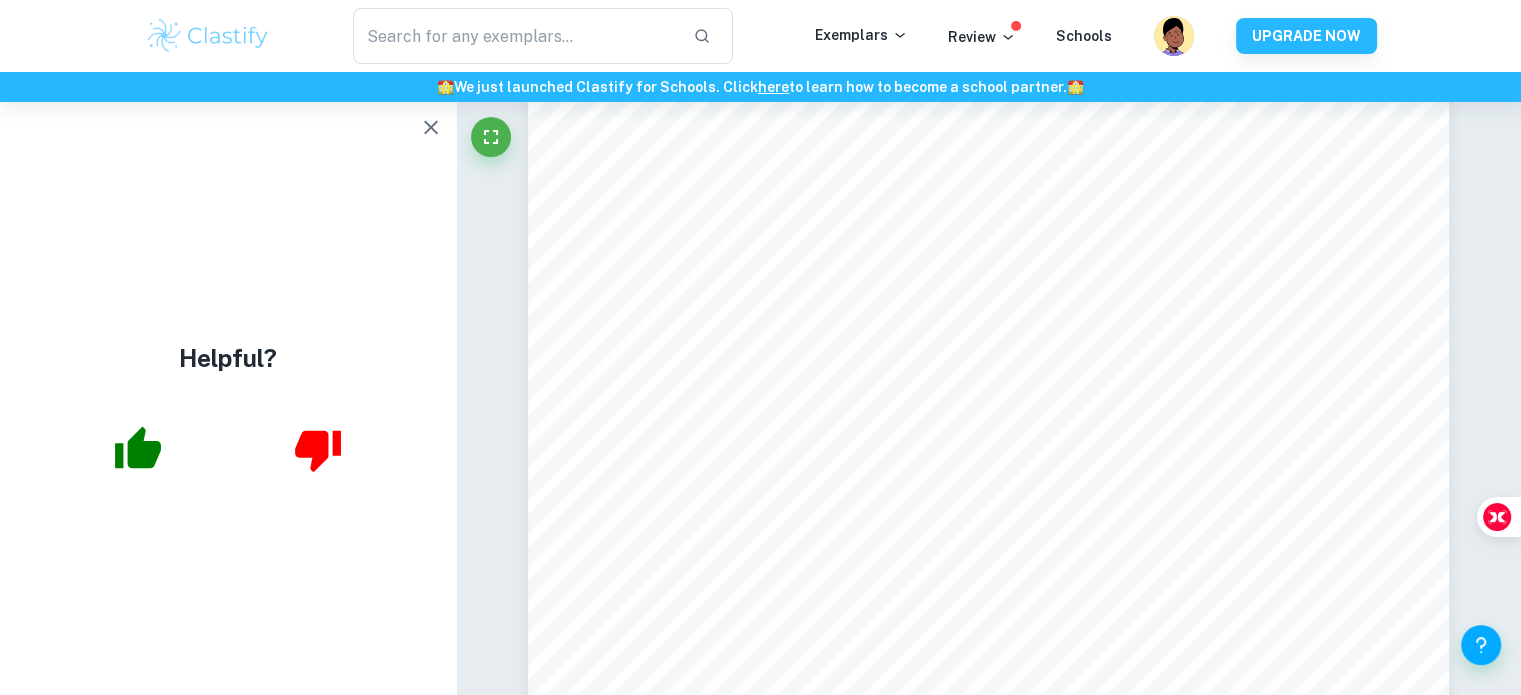 click 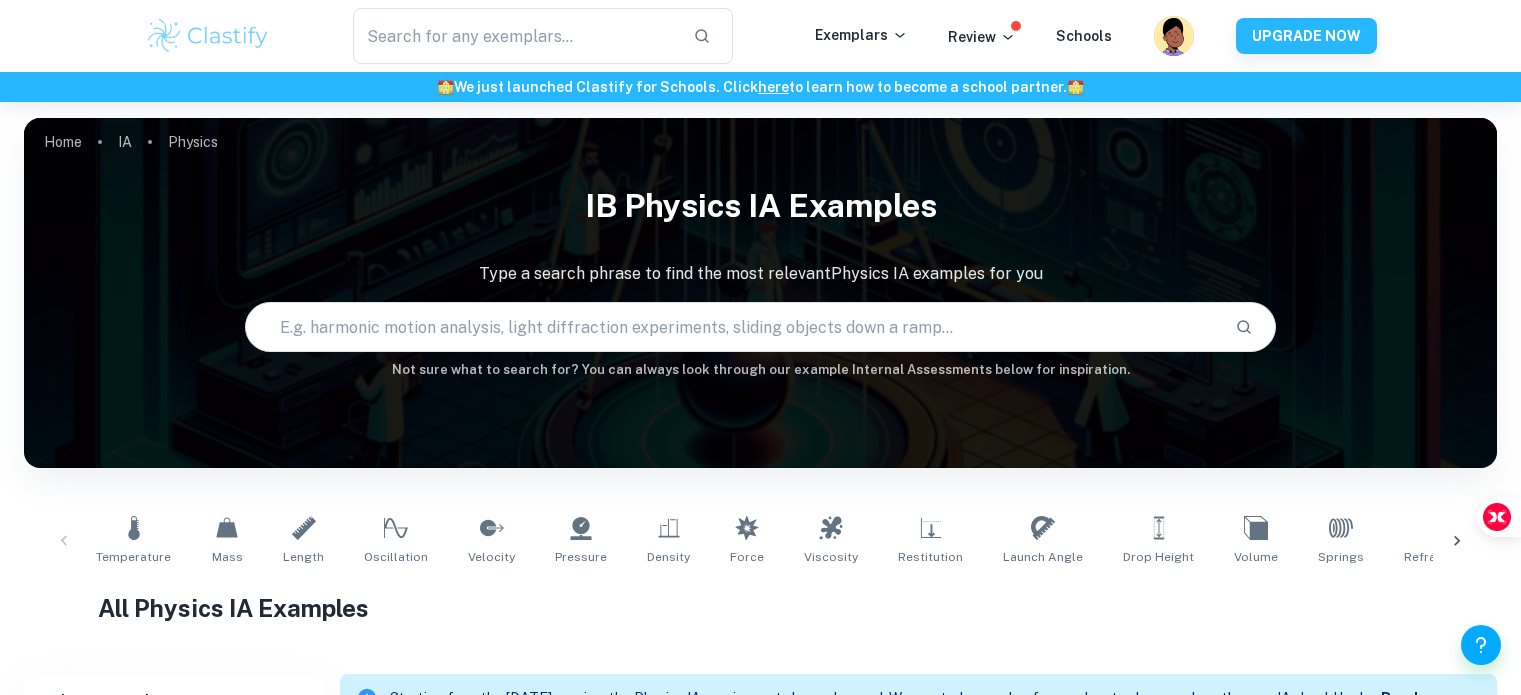 scroll, scrollTop: 274, scrollLeft: 0, axis: vertical 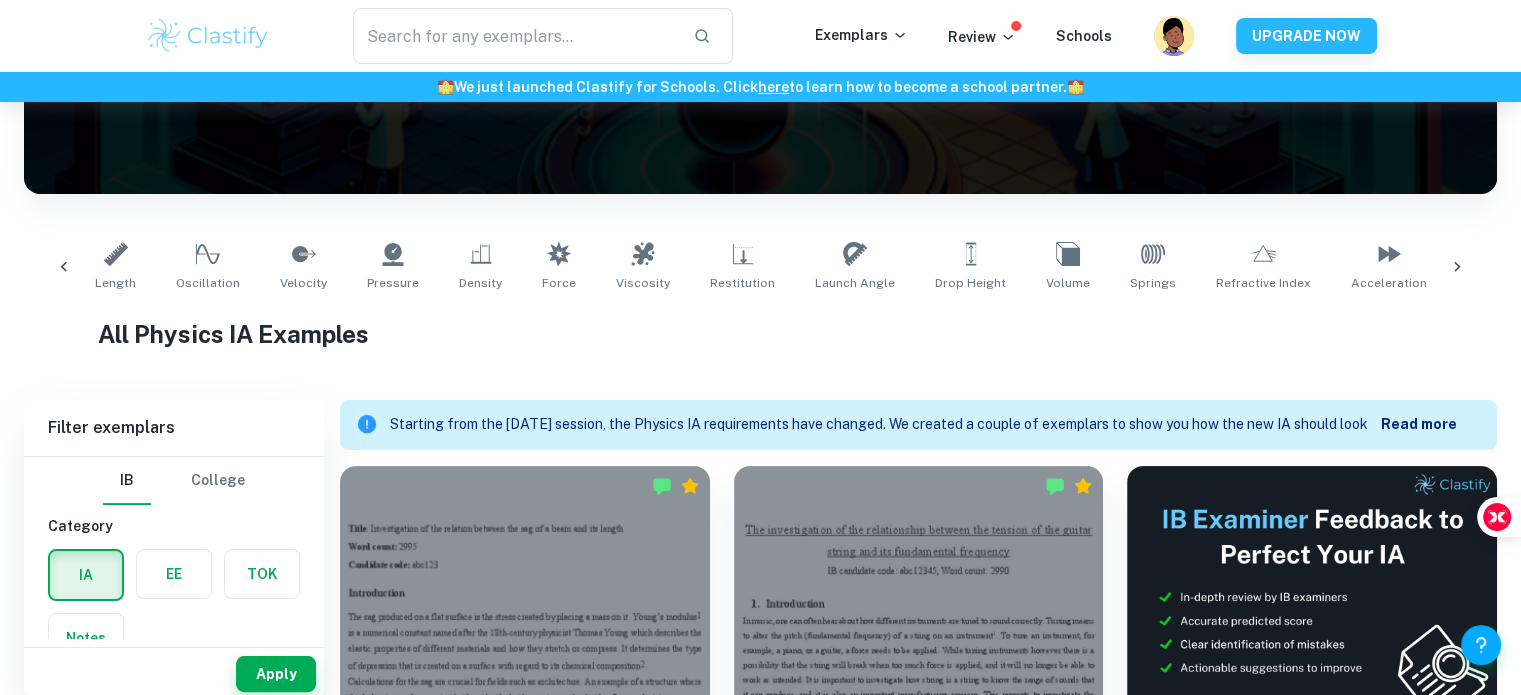 click 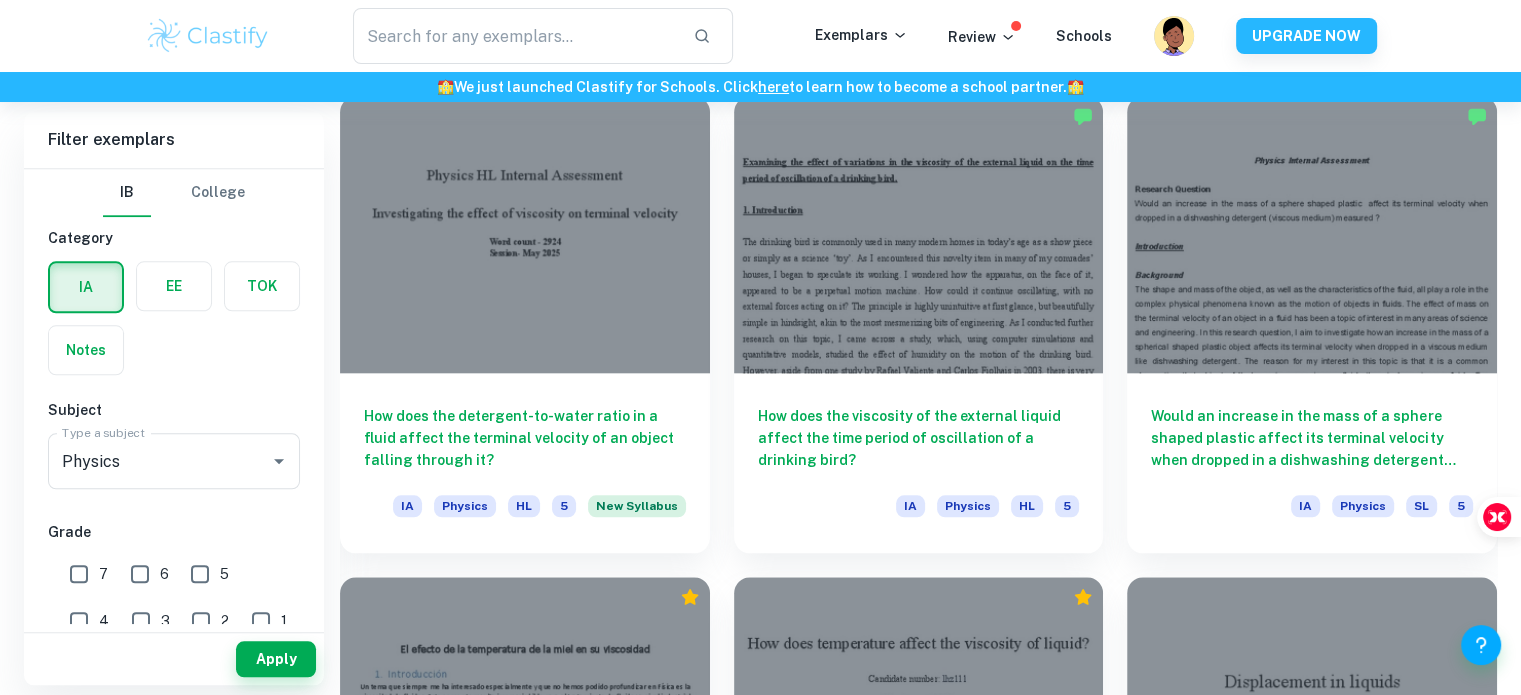 scroll, scrollTop: 2089, scrollLeft: 0, axis: vertical 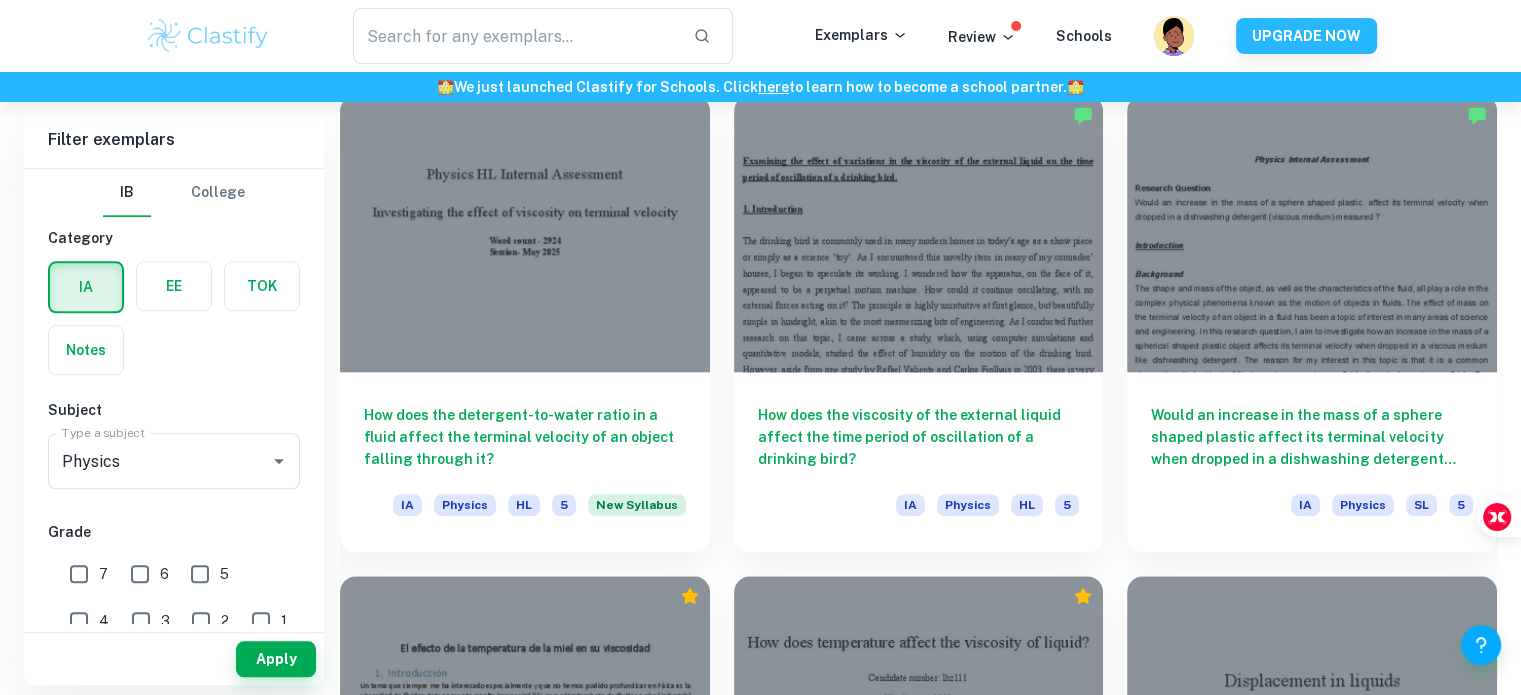 click on "How does the detergent-to-water ratio in a fluid affect the terminal velocity of an object falling through it?" at bounding box center [525, 437] 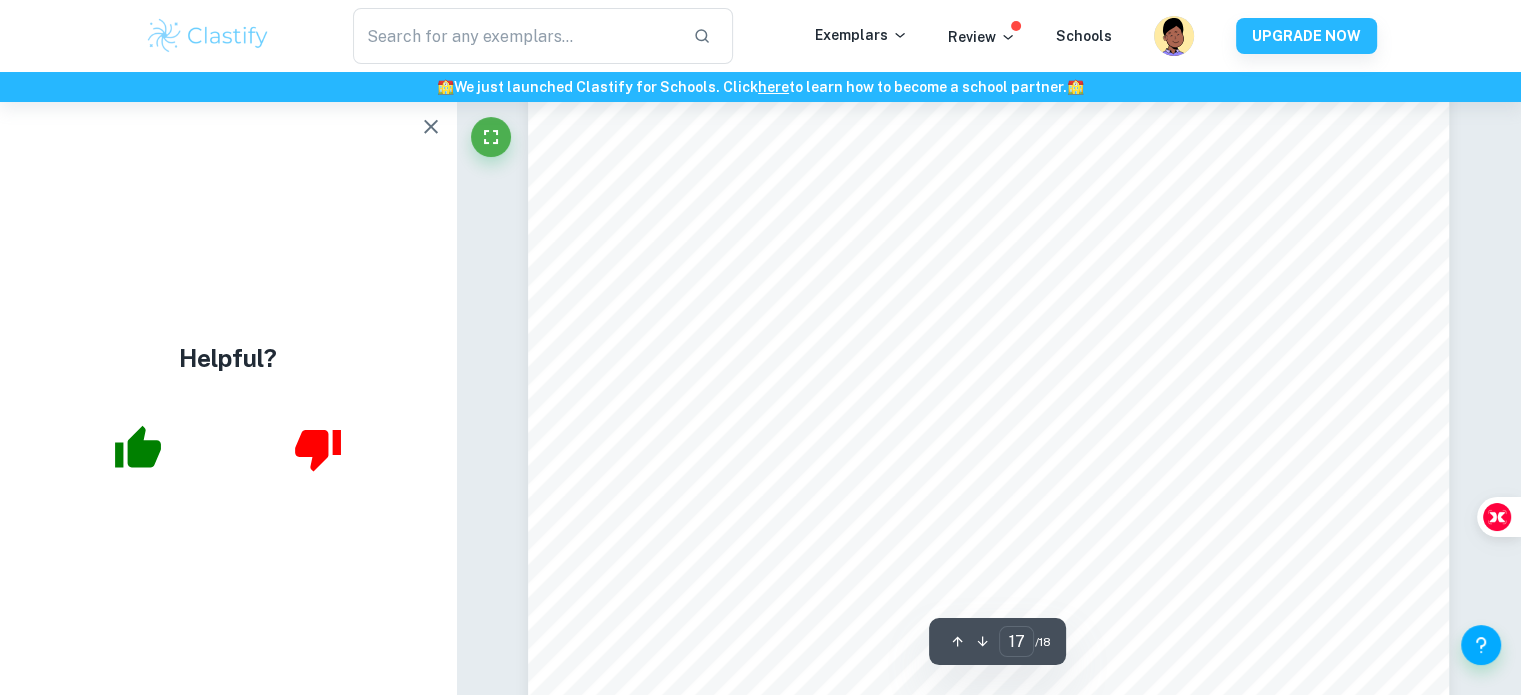 scroll, scrollTop: 20256, scrollLeft: 0, axis: vertical 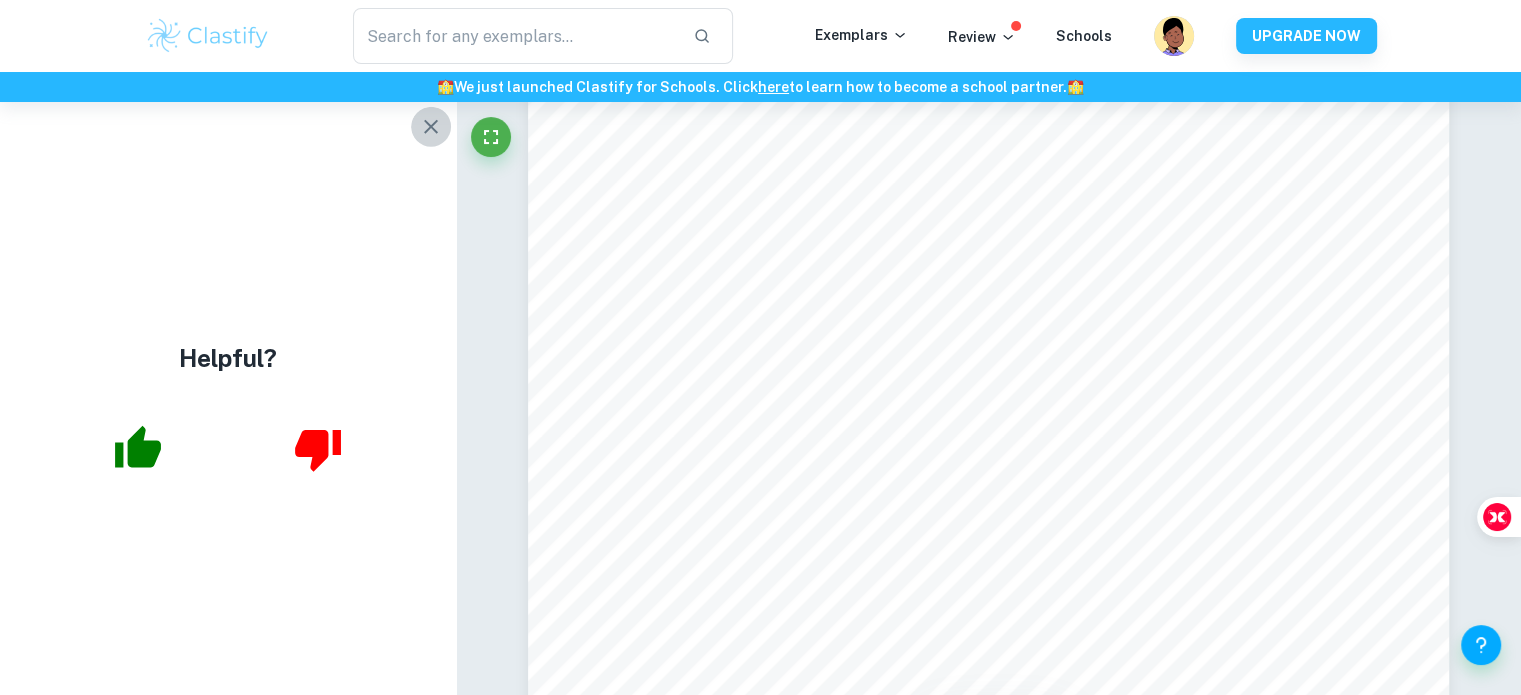 click 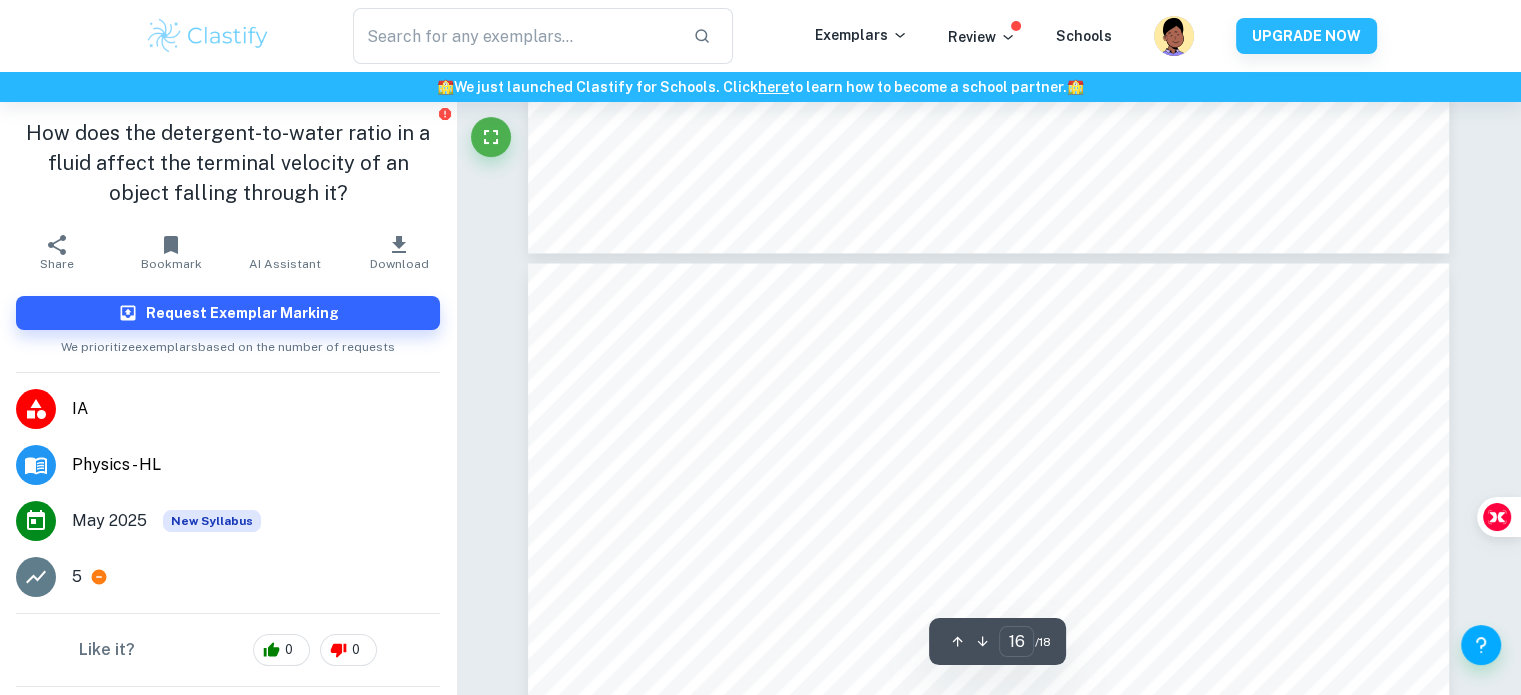 type on "15" 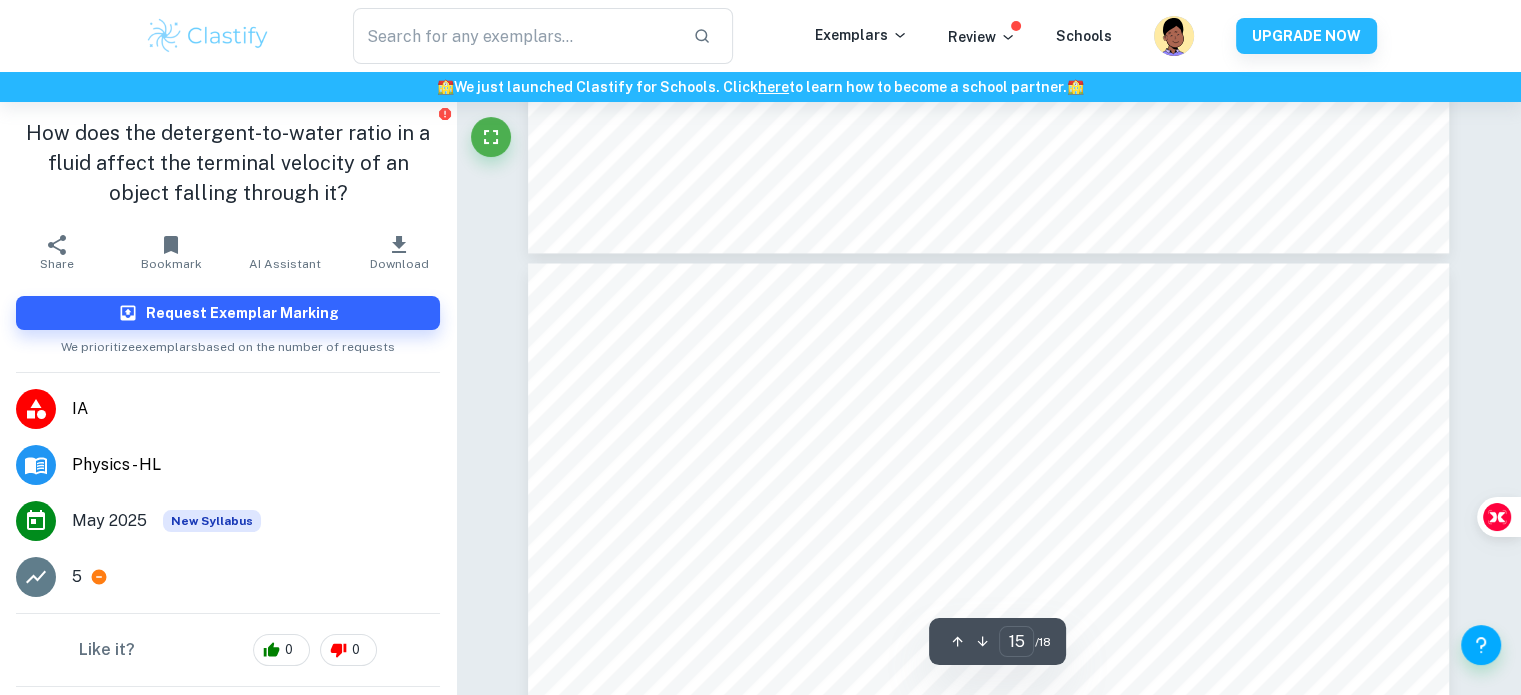 scroll, scrollTop: 18254, scrollLeft: 0, axis: vertical 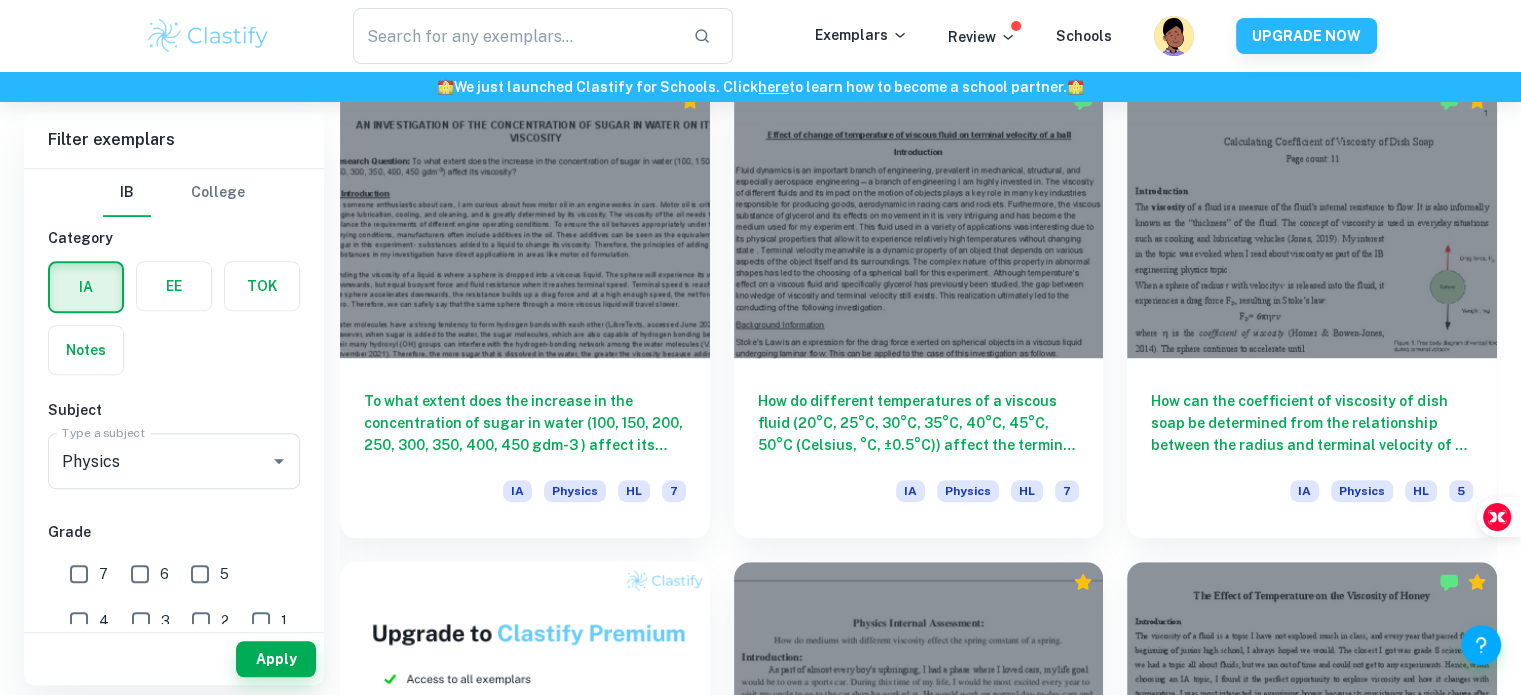 click at bounding box center [919, 219] 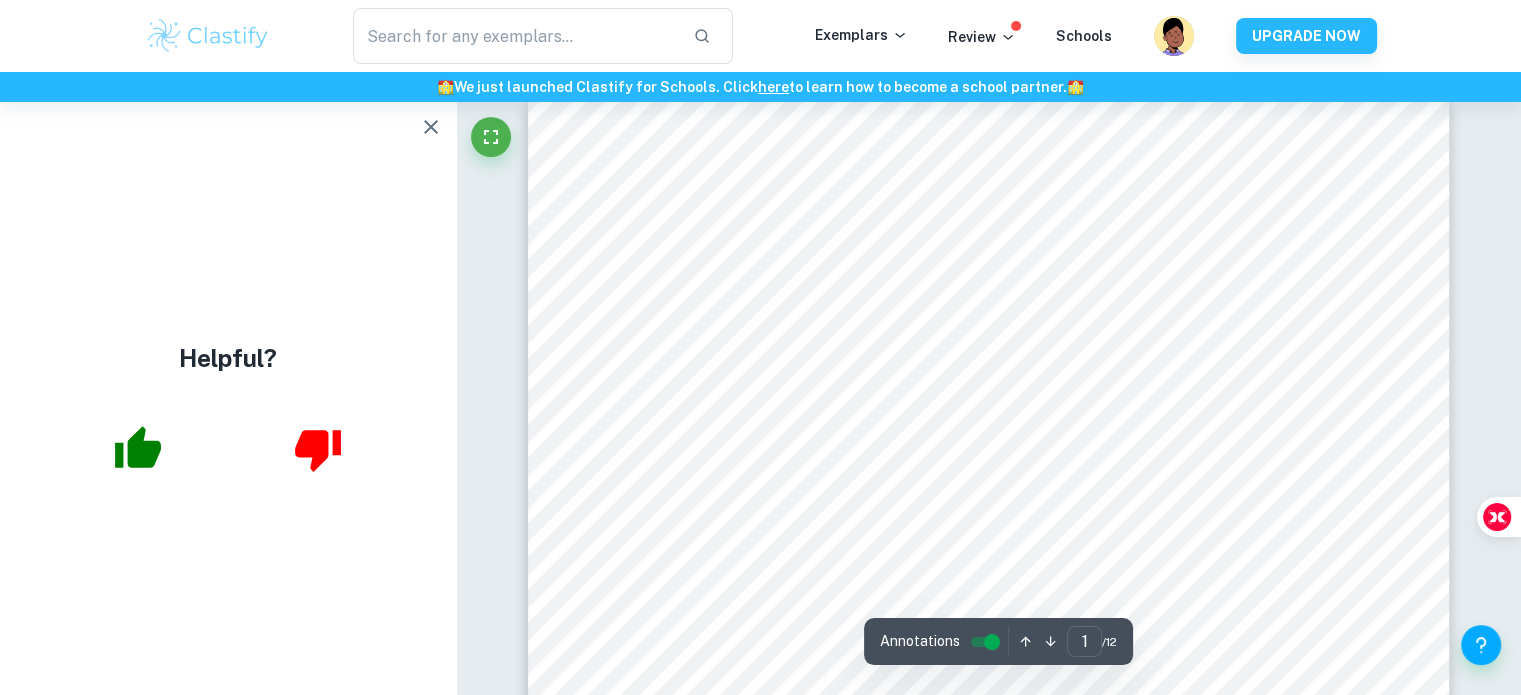 scroll, scrollTop: 20, scrollLeft: 0, axis: vertical 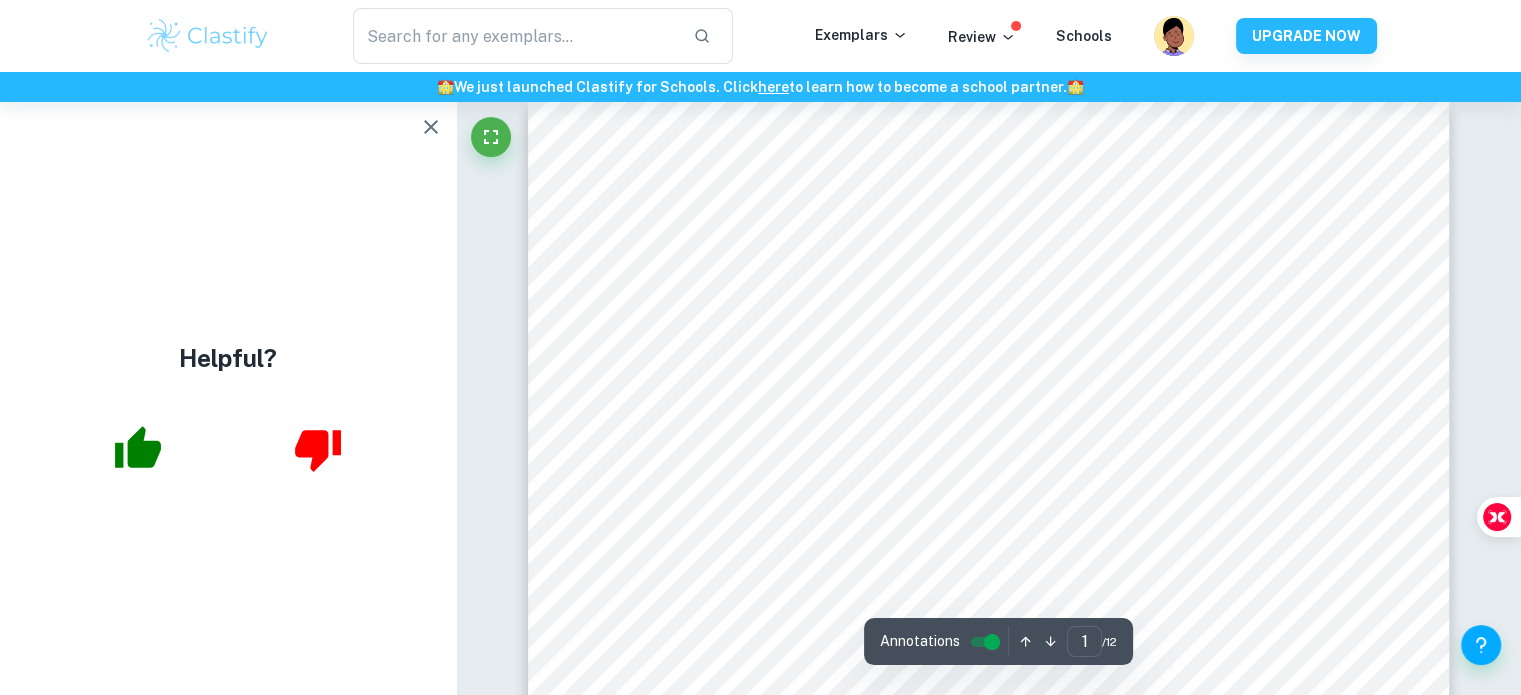 click 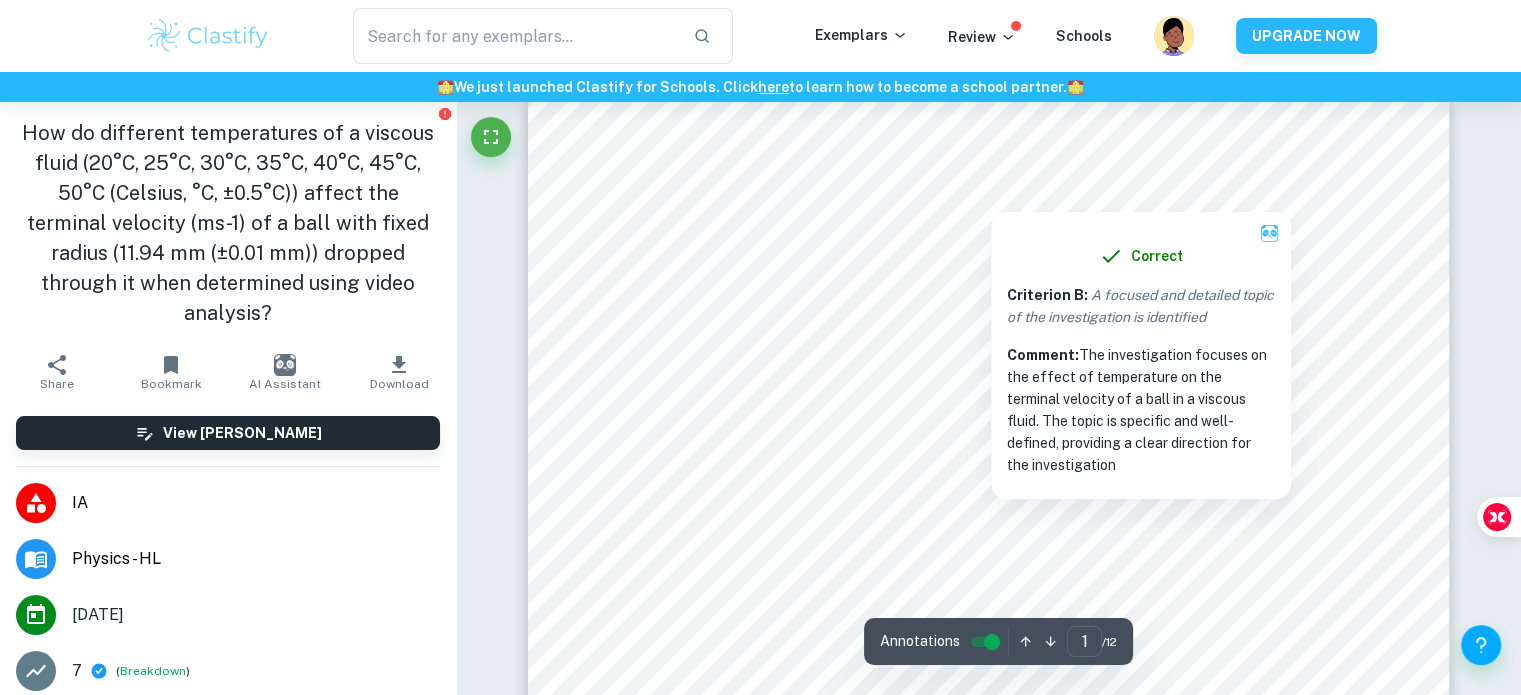 scroll, scrollTop: 32, scrollLeft: 0, axis: vertical 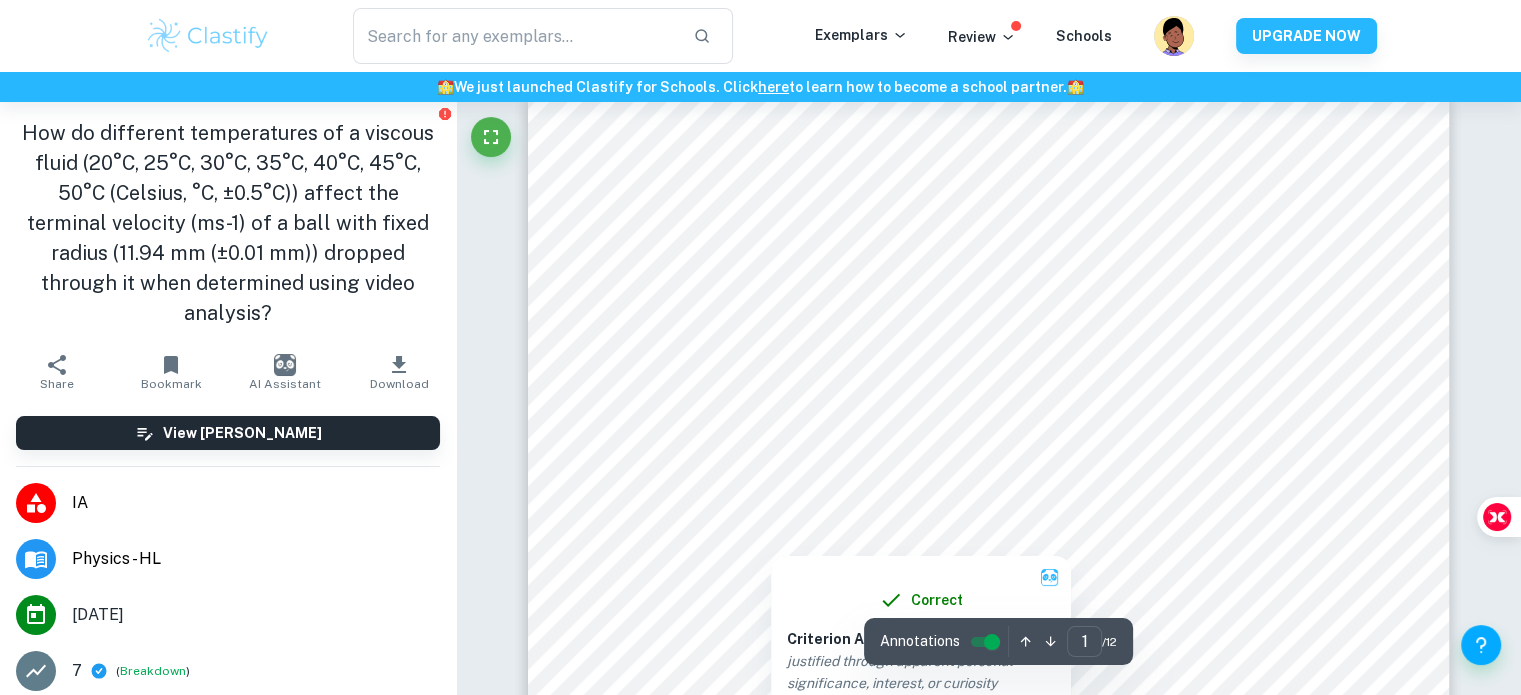 drag, startPoint x: 1299, startPoint y: 373, endPoint x: 930, endPoint y: 2, distance: 523.2609 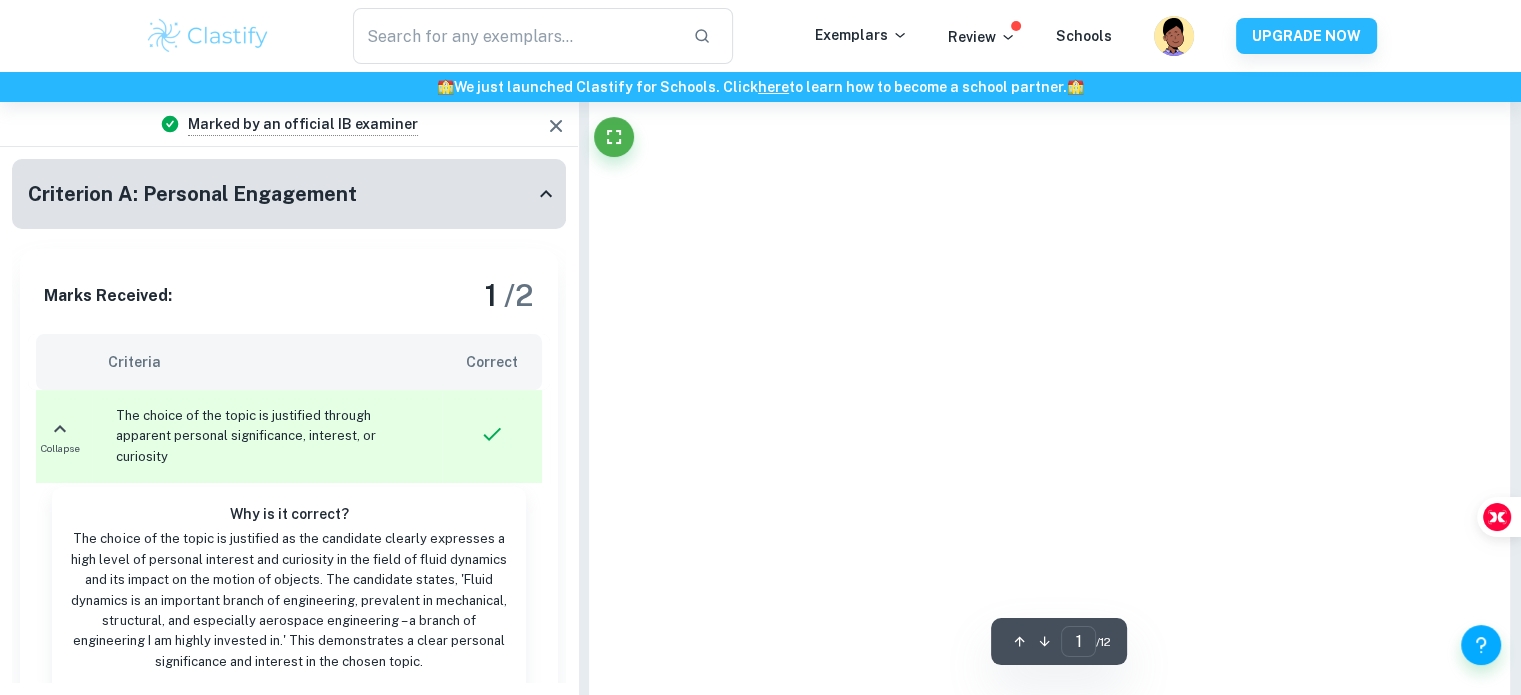 scroll, scrollTop: 5, scrollLeft: 0, axis: vertical 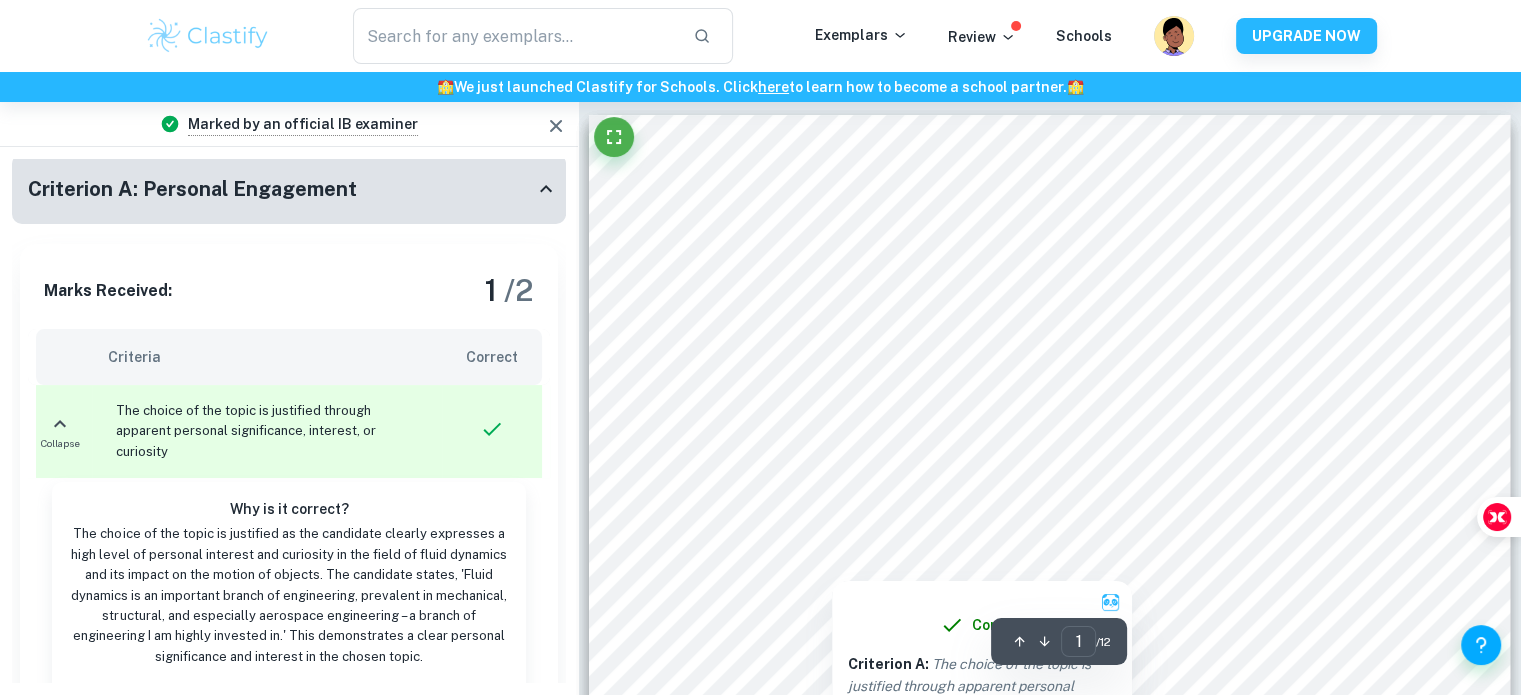 click at bounding box center (1029, 295) 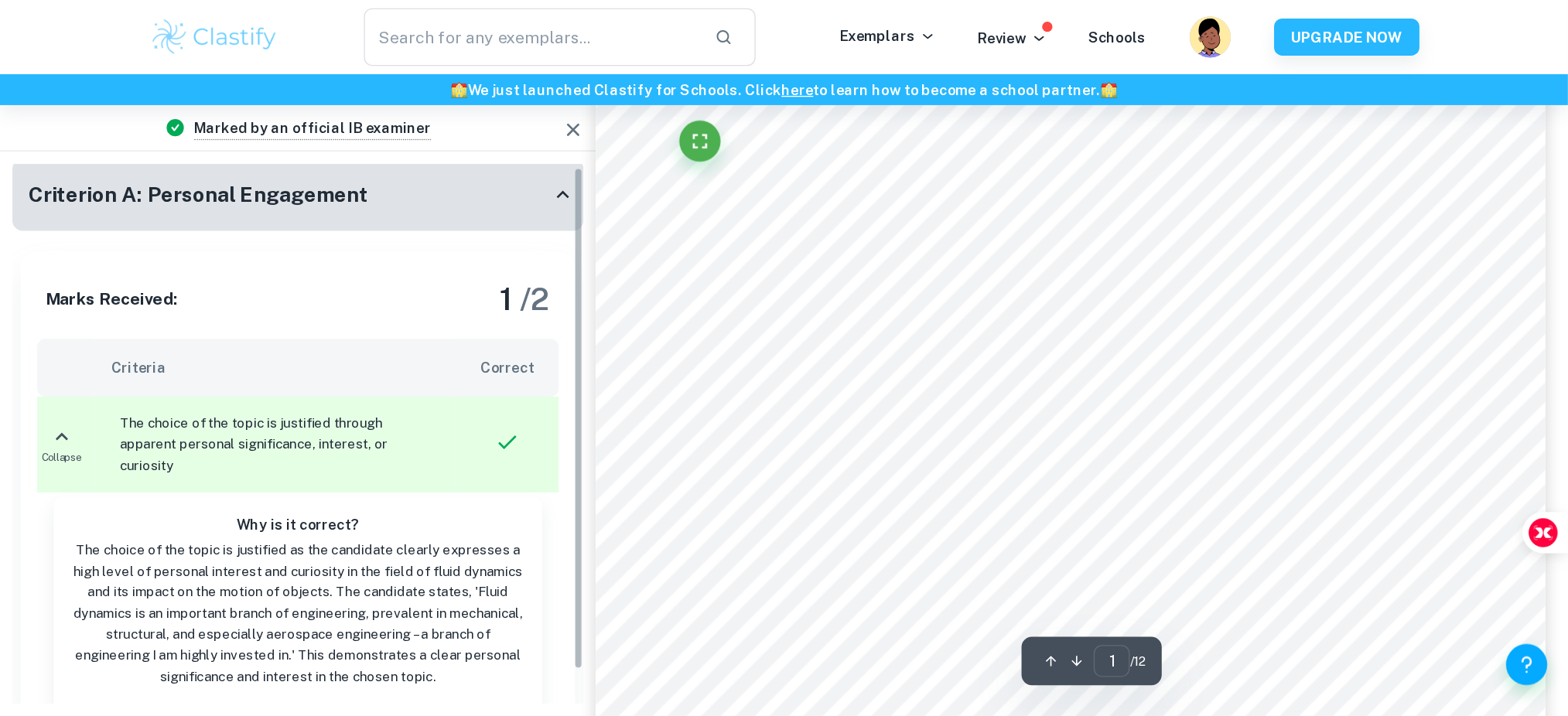 scroll, scrollTop: 65, scrollLeft: 0, axis: vertical 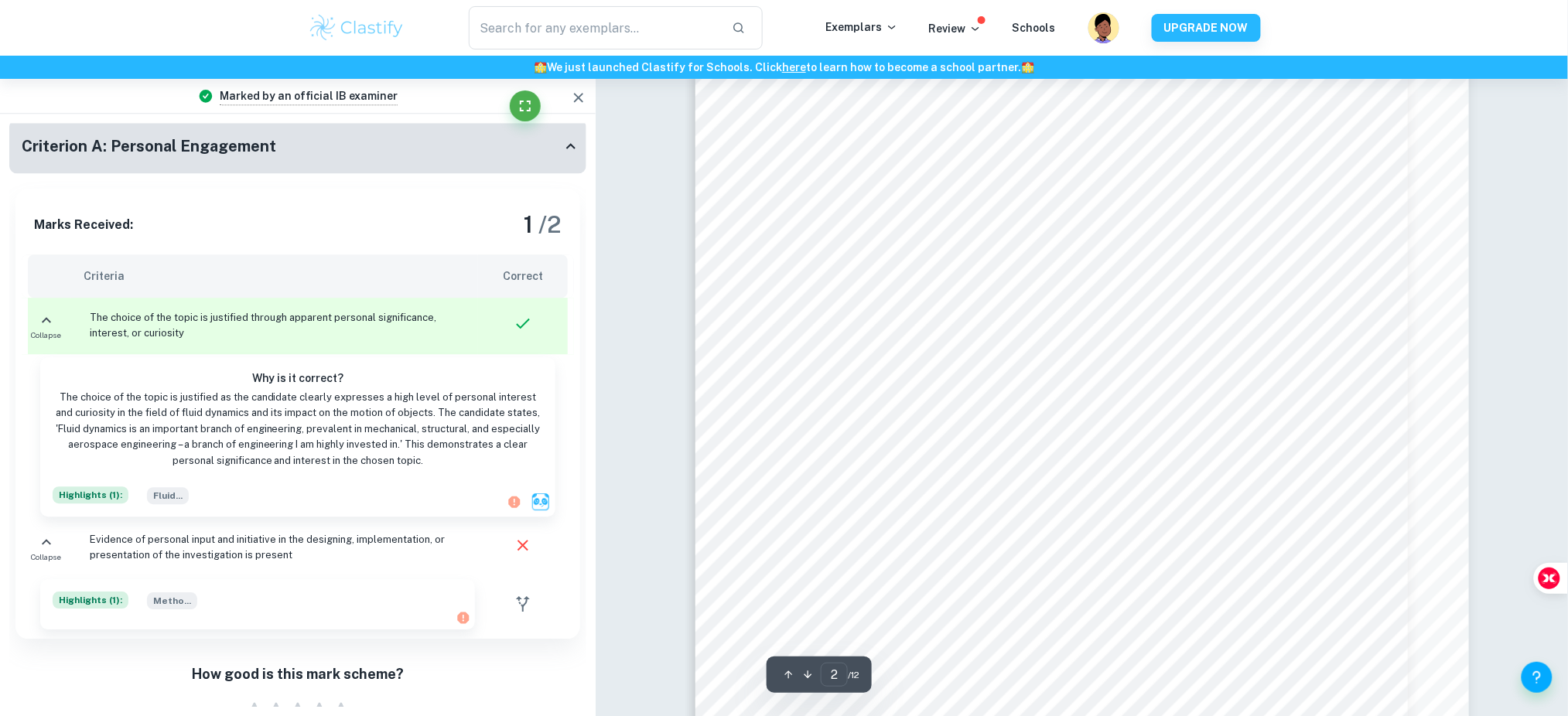 type on "1" 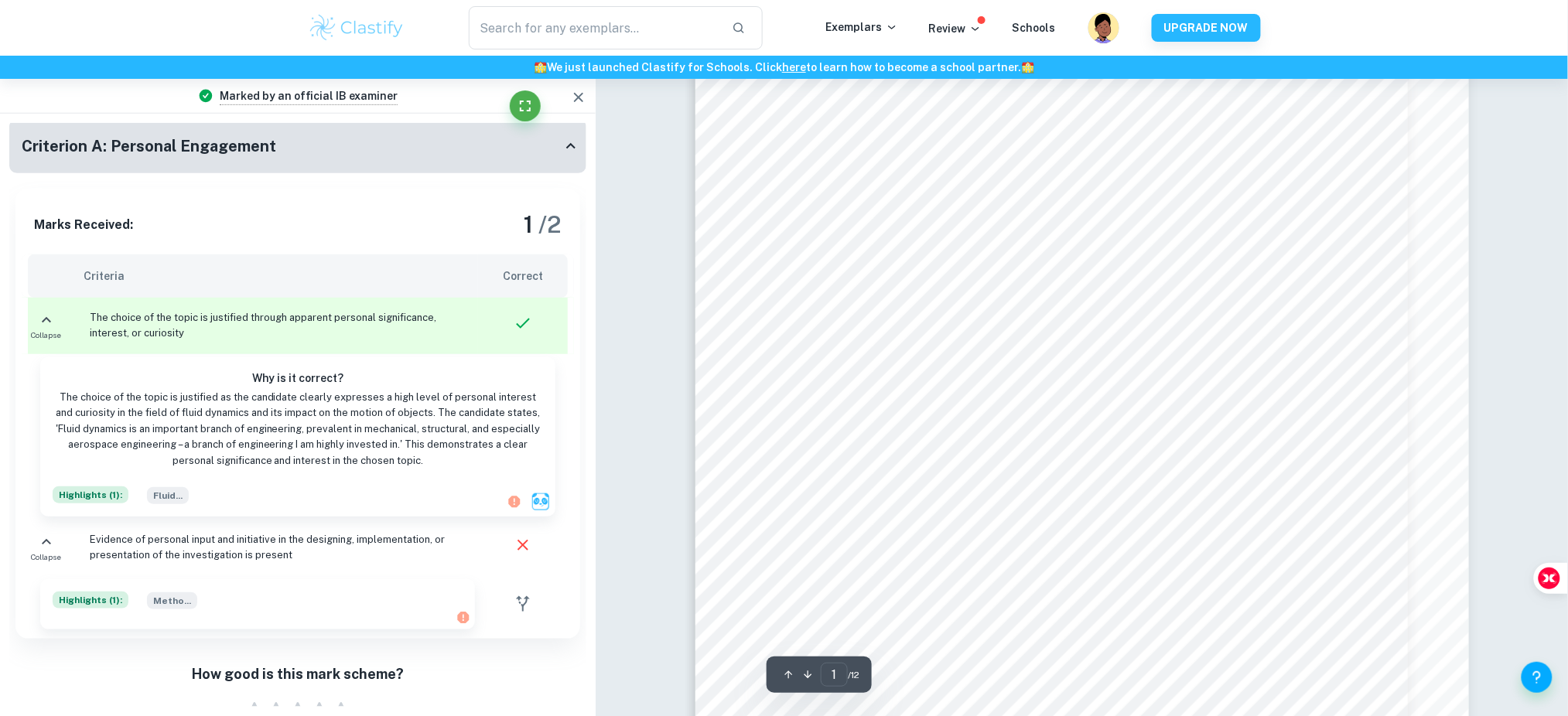 scroll, scrollTop: 0, scrollLeft: 0, axis: both 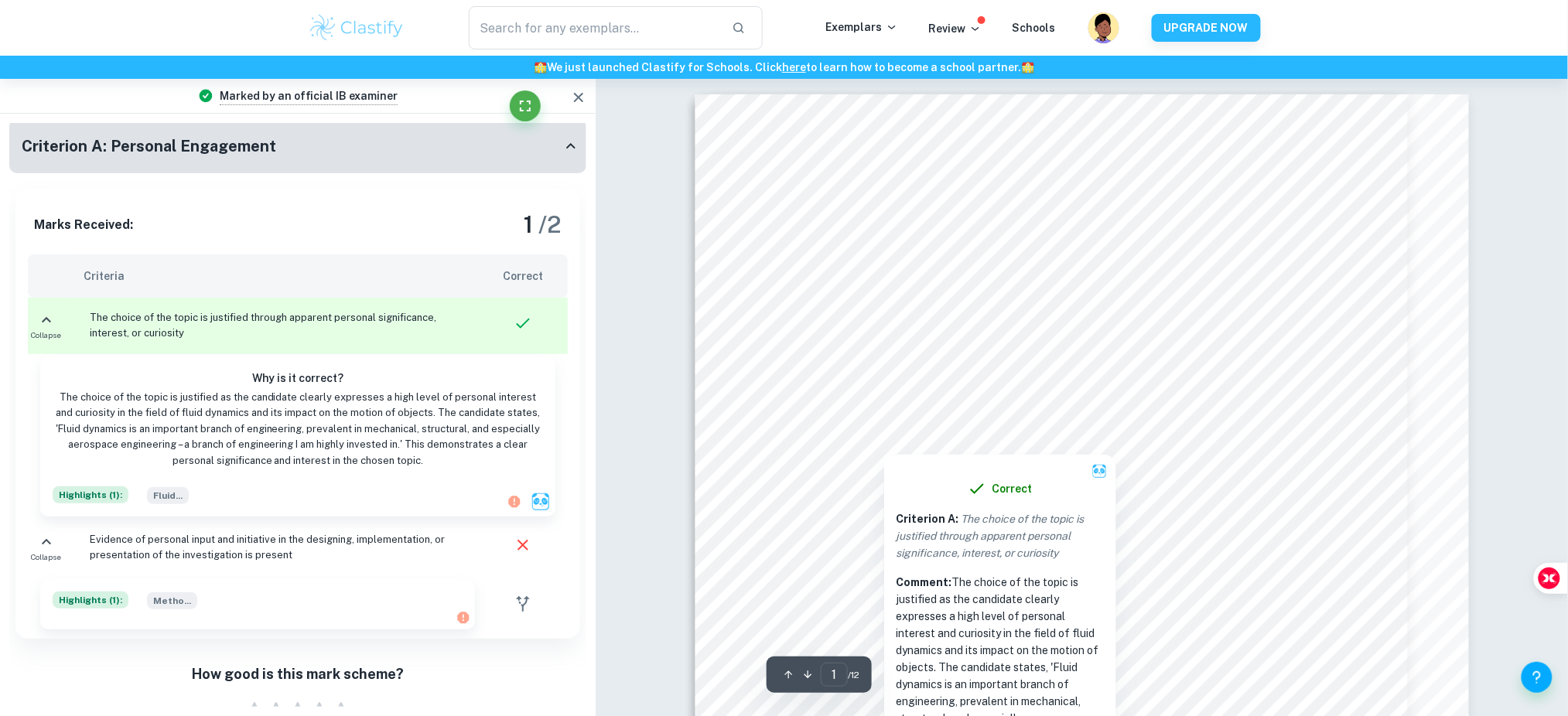 click at bounding box center (1035, 390) 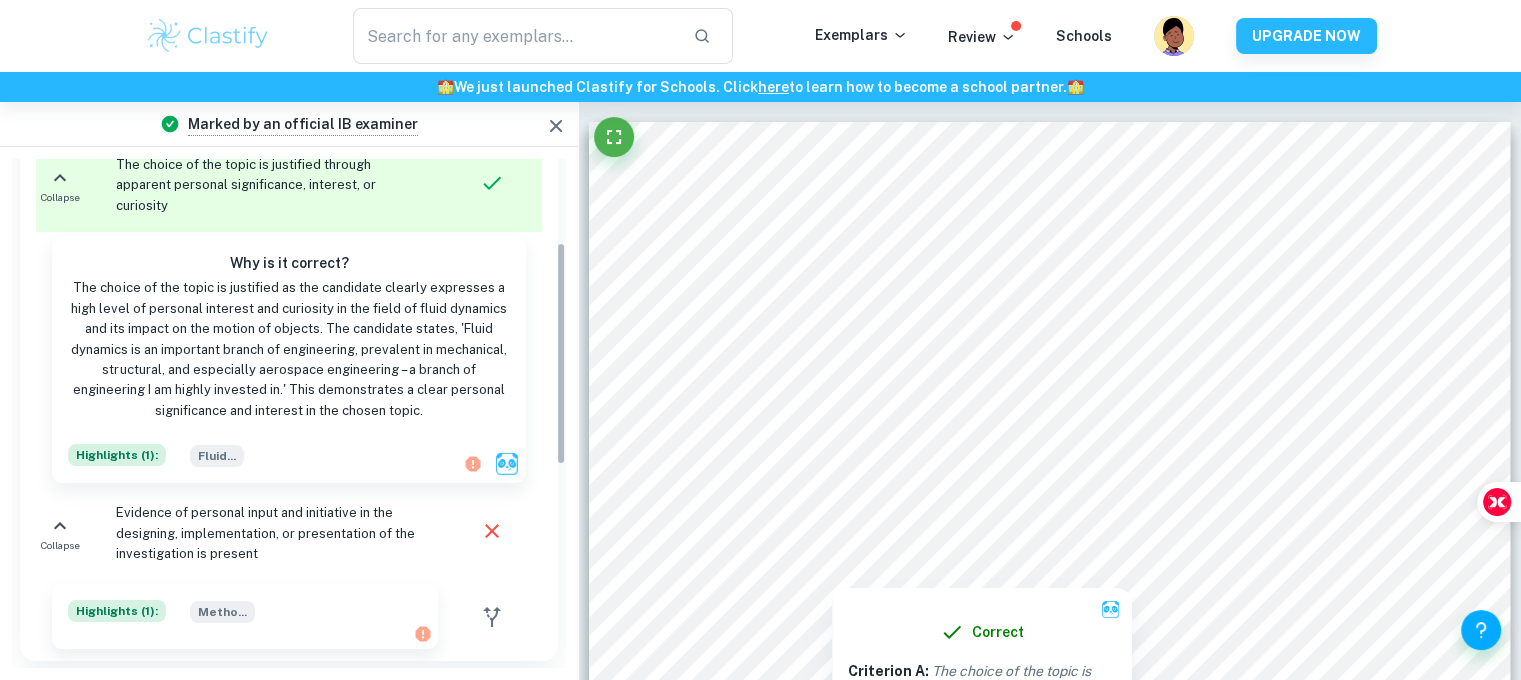 scroll, scrollTop: 195, scrollLeft: 0, axis: vertical 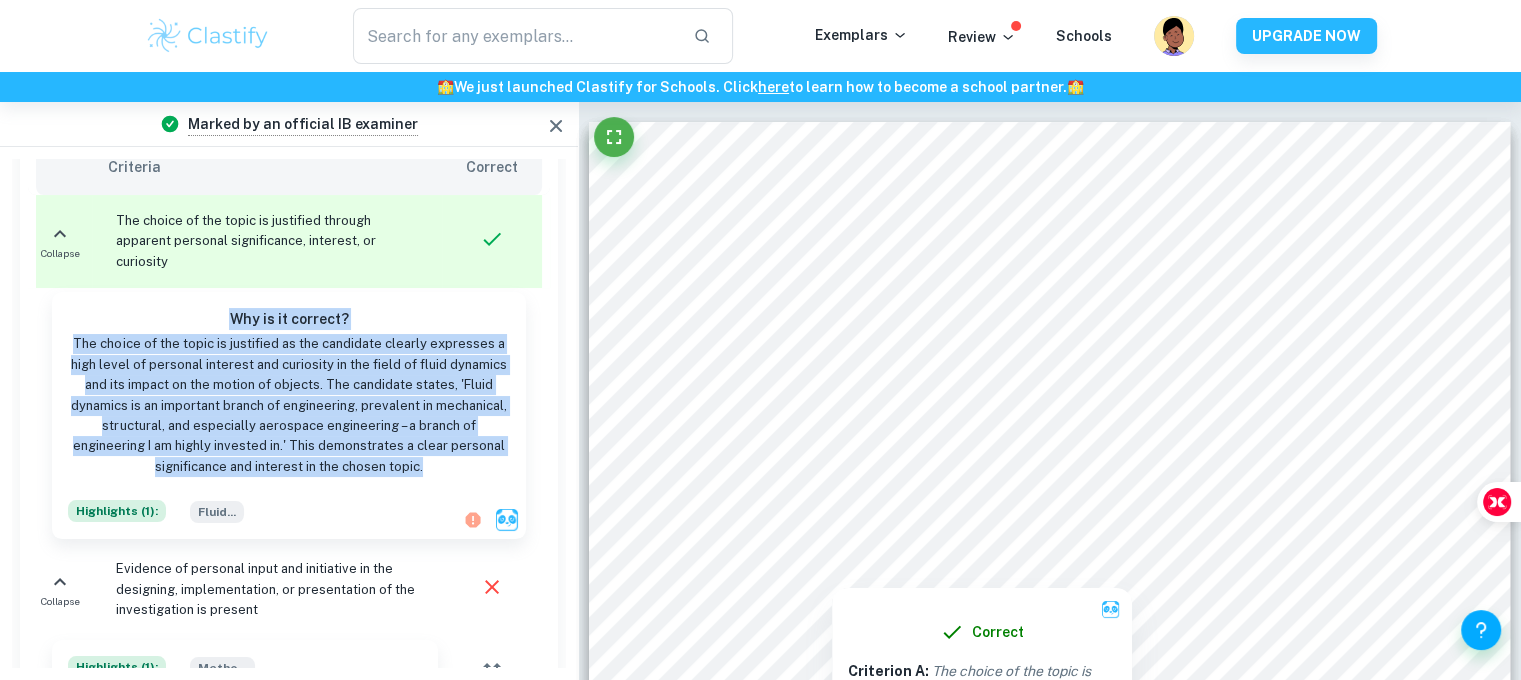 drag, startPoint x: 434, startPoint y: 439, endPoint x: 21, endPoint y: 286, distance: 440.42932 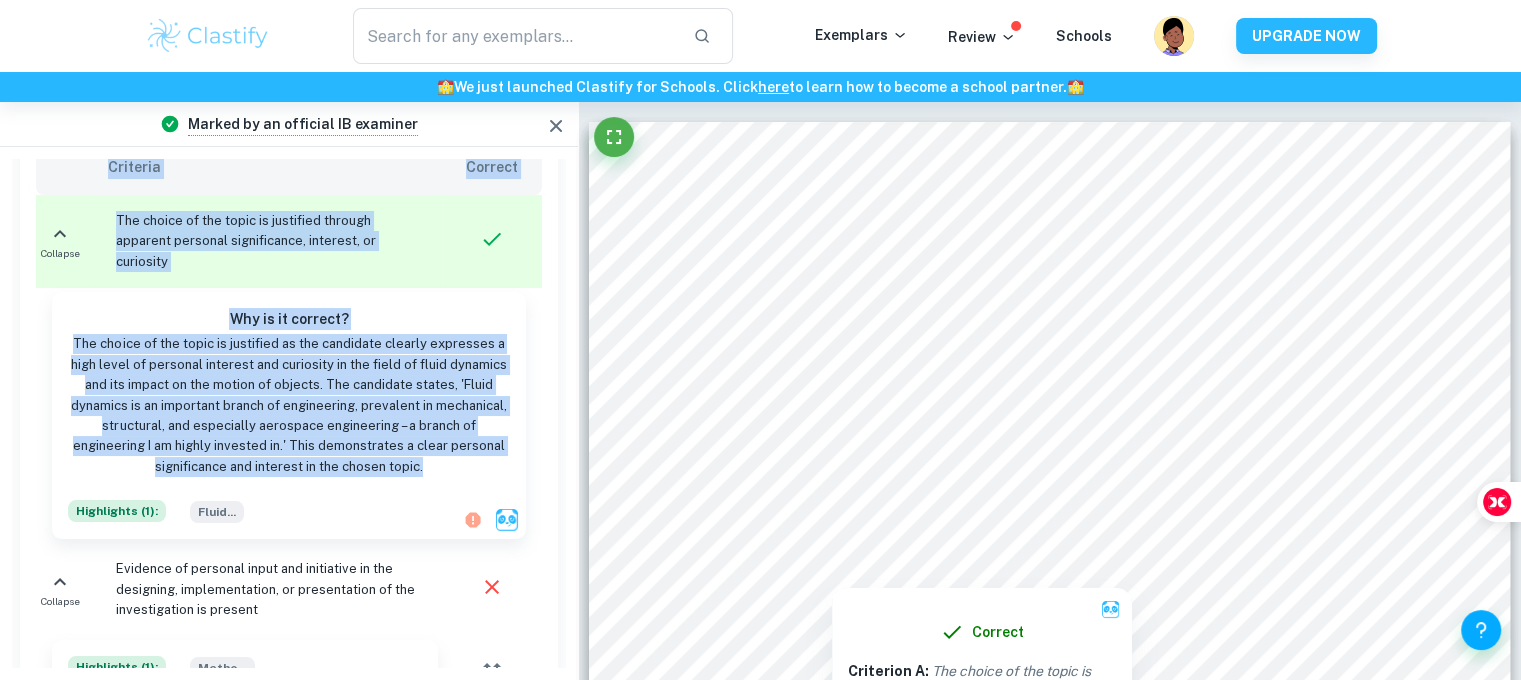 click on "Marks Received:  1   / 2 Criteria Correct Collapse   The choice of the topic is justified through apparent personal significance, interest, or curiosity Why is it correct?   The choice of the topic is justified as the candidate clearly expresses a high level of personal interest and curiosity in the field of fluid dynamics and its impact on the motion of objects. The candidate states, 'Fluid dynamics is an important branch of engineering, prevalent in mechanical, structural, and especially aerospace engineering – a branch of engineering I am highly invested in.' This demonstrates a clear personal significance and interest in the chosen topic. Highlights ( 1 ):      Fluid ... Collapse   Evidence of personal input and initiative in the designing, implementation, or presentation of the investigation is present Highlights ( 1 ):      Metho ..." at bounding box center [289, 385] 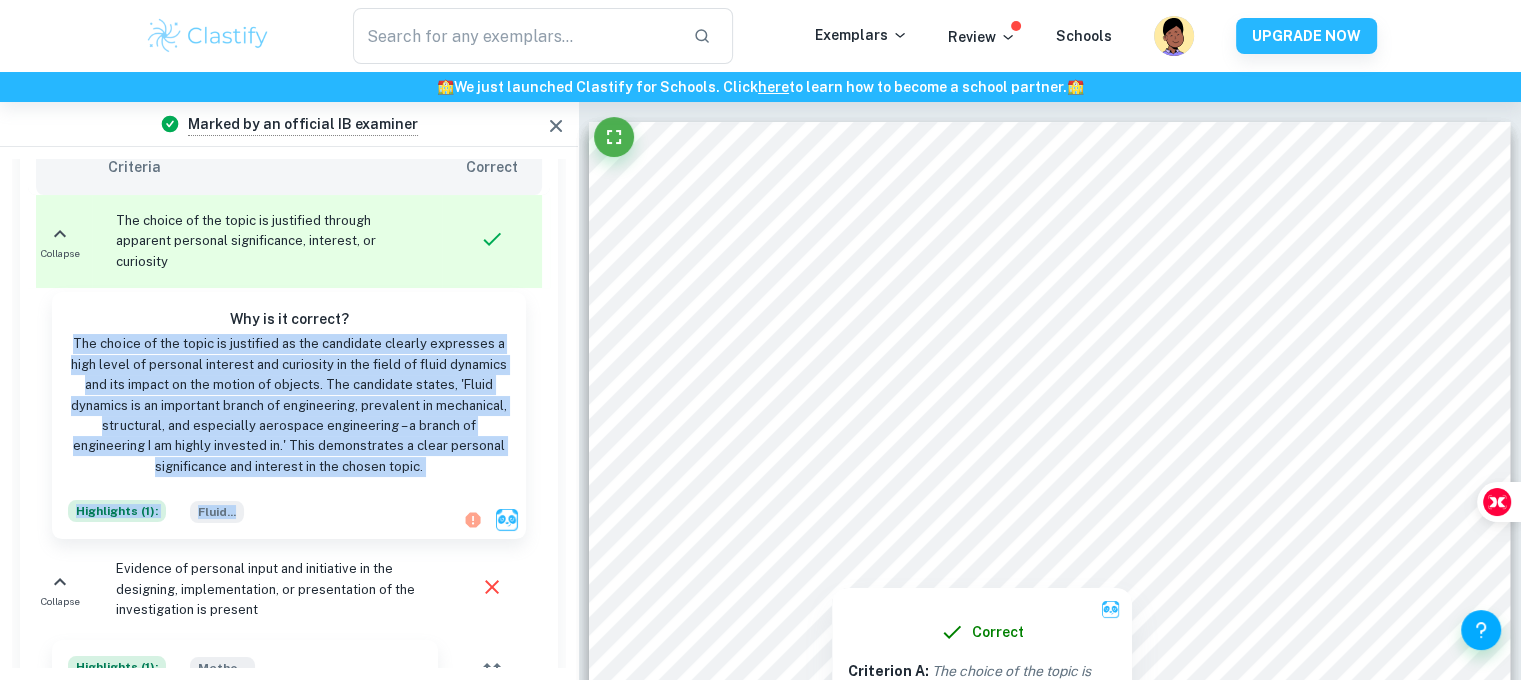 copy on "The choice of the topic is justified as the candidate clearly expresses a high level of personal interest and curiosity in the field of fluid dynamics and its impact on the motion of objects. The candidate states, 'Fluid dynamics is an important branch of engineering, prevalent in mechanical, structural, and especially aerospace engineering – a branch of engineering I am highly invested in.' This demonstrates a clear personal significance and interest in the chosen topic. Highlights ( 1 ):      Fluid ..." 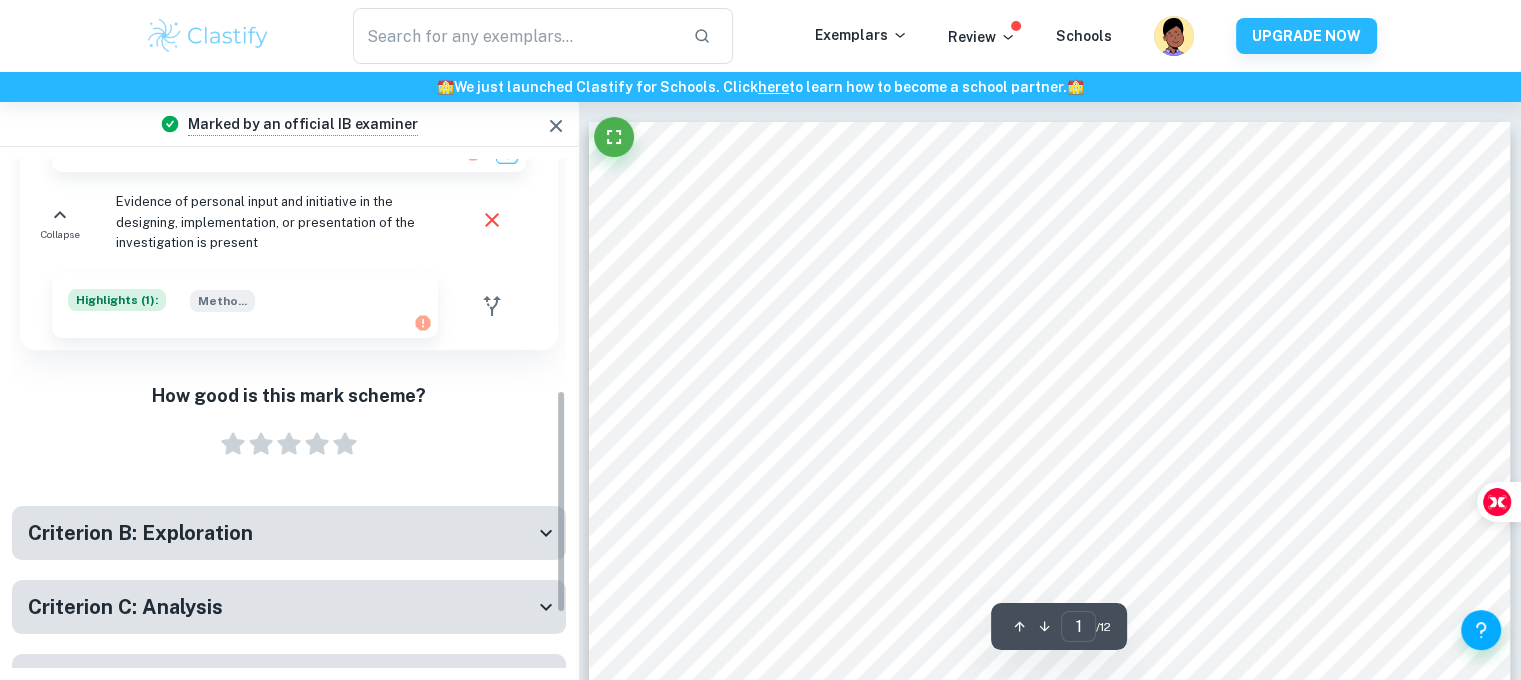 scroll, scrollTop: 575, scrollLeft: 0, axis: vertical 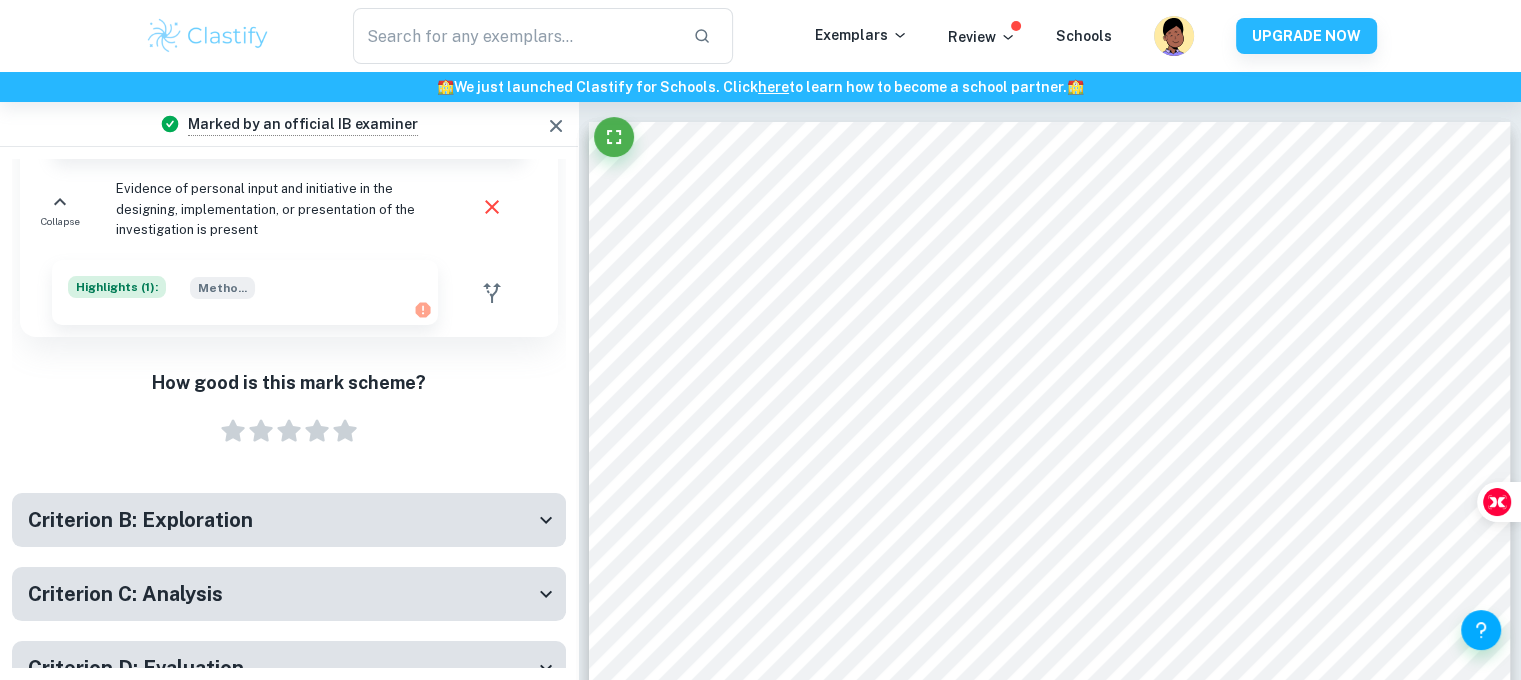 click on "Evidence of personal input and initiative in the designing, implementation, or presentation of the investigation is present" at bounding box center [271, 209] 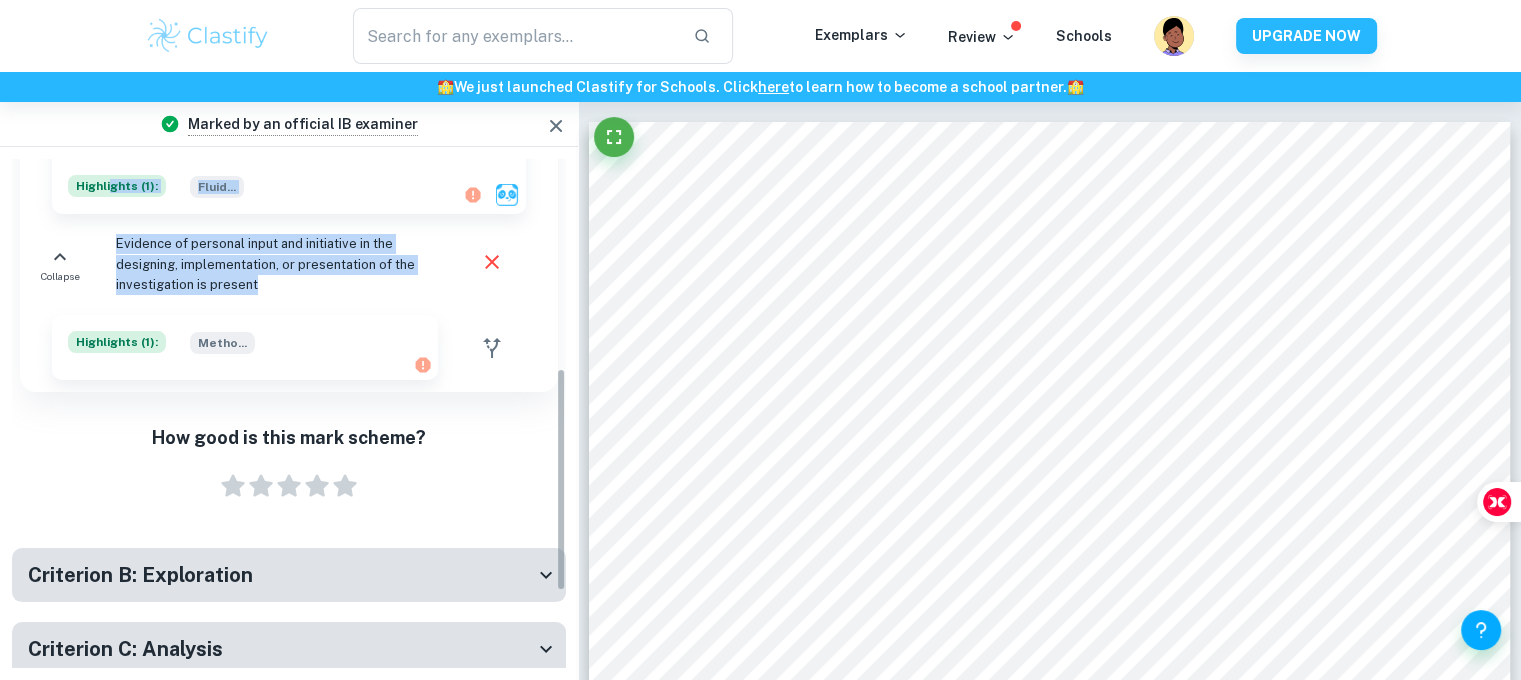 scroll, scrollTop: 467, scrollLeft: 0, axis: vertical 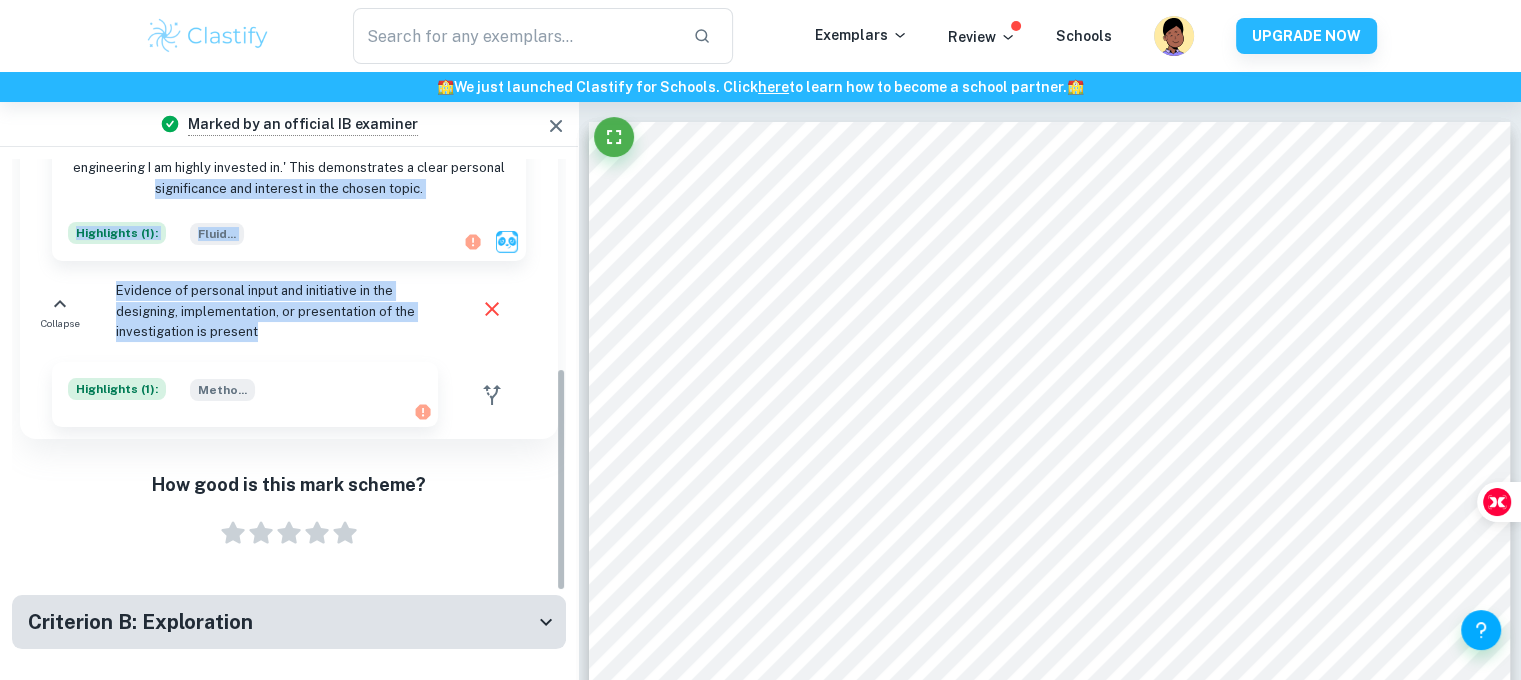 drag, startPoint x: 265, startPoint y: 206, endPoint x: 113, endPoint y: 170, distance: 156.20499 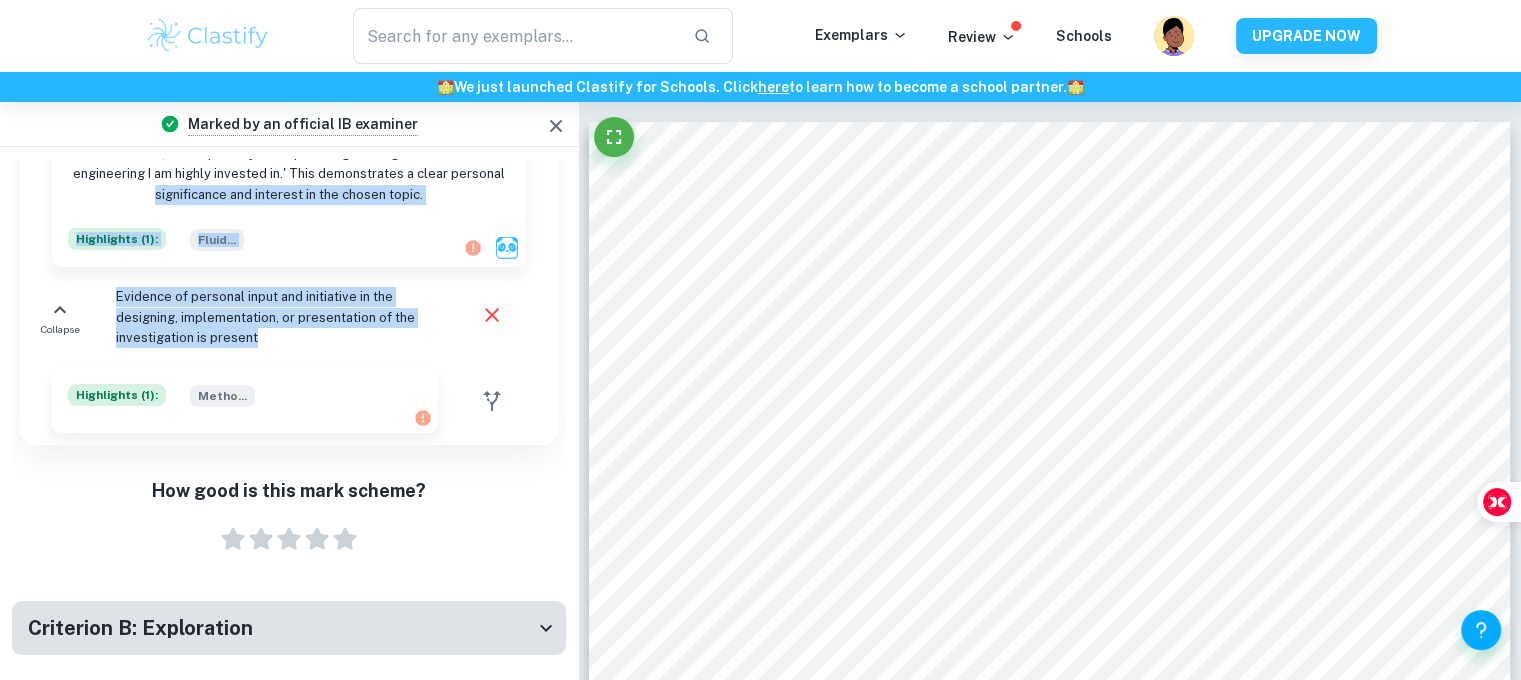 click on "Why is it correct?   The choice of the topic is justified as the candidate clearly expresses a high level of personal interest and curiosity in the field of fluid dynamics and its impact on the motion of objects. The candidate states, 'Fluid dynamics is an important branch of engineering, prevalent in mechanical, structural, and especially aerospace engineering – a branch of engineering I am highly invested in.' This demonstrates a clear personal significance and interest in the chosen topic. Highlights ( 1 ):      Fluid ..." at bounding box center (289, 143) 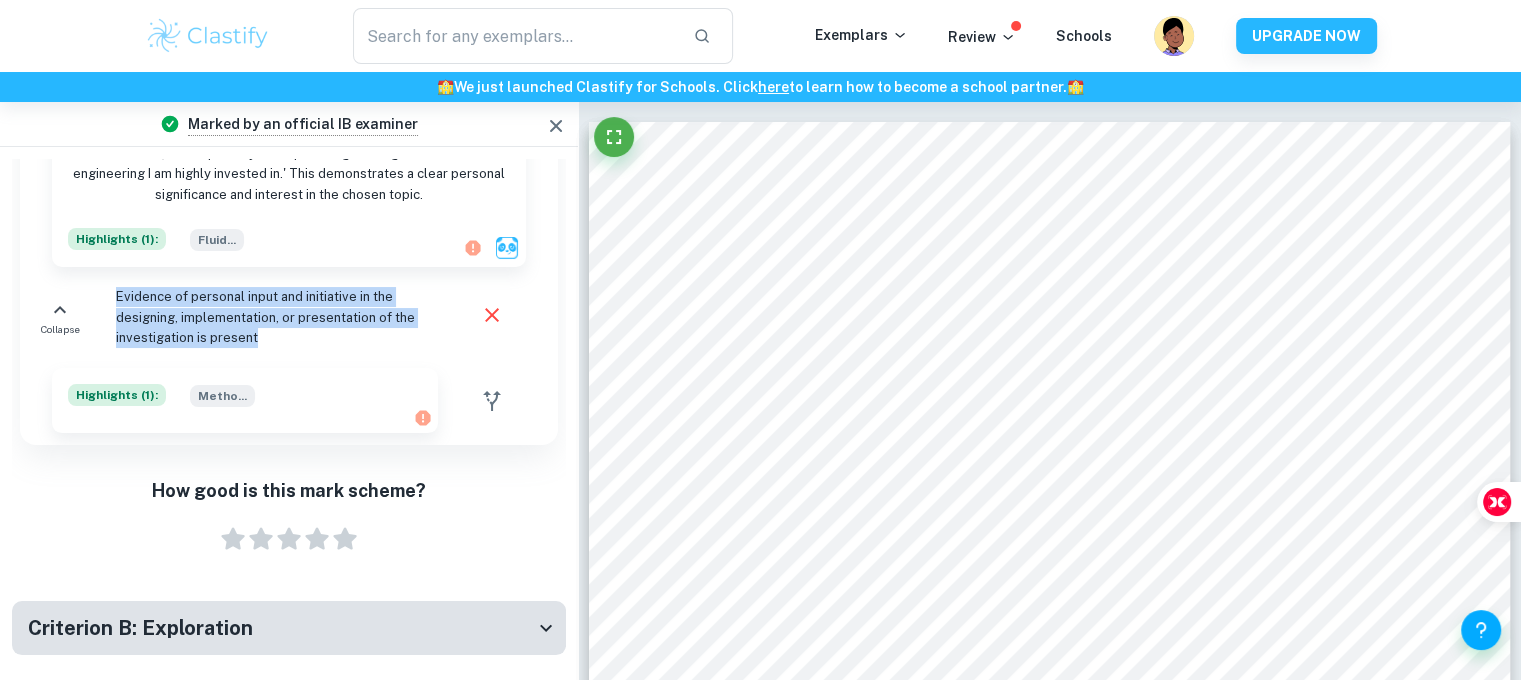 drag, startPoint x: 116, startPoint y: 268, endPoint x: 283, endPoint y: 319, distance: 174.61386 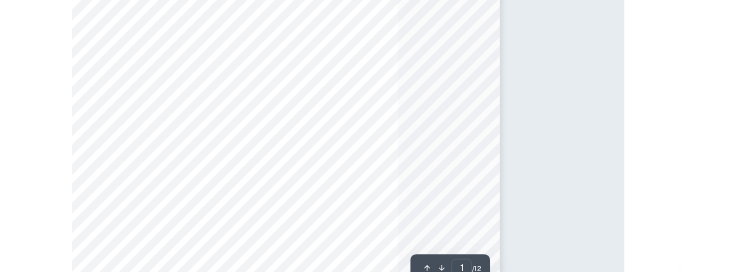 scroll, scrollTop: 88, scrollLeft: 336, axis: both 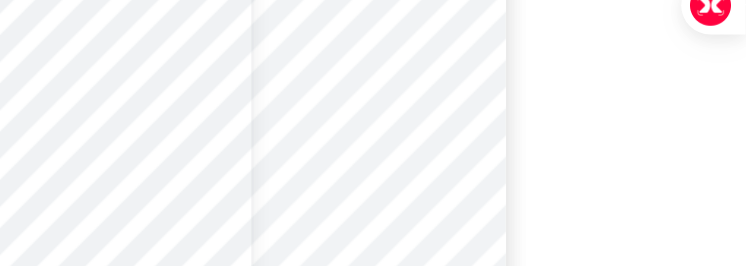 click on "We value your privacy We use cookies to enhance your browsing experience, serve personalised ads or content, and analyse our traffic. By clicking "Accept All", you consent to our use of cookies.   Cookie Policy Customise   Reject All   Accept All   Customise Consent Preferences   We use cookies to help you navigate efficiently and perform certain functions. You will find detailed information about all cookies under each consent category below. The cookies that are categorised as "Necessary" are stored on your browser as they are essential for enabling the basic functionalities of the site. ...  Show more For more information on how Google's third-party cookies operate and handle your data, see:   Google Privacy Policy Necessary Always Active Necessary cookies are required to enable the basic features of this site, such as providing secure log-in or adjusting your consent preferences. These cookies do not store any personally identifiable data. Functional Analytics Performance Advertisement Uncategorised" at bounding box center (40, 48) 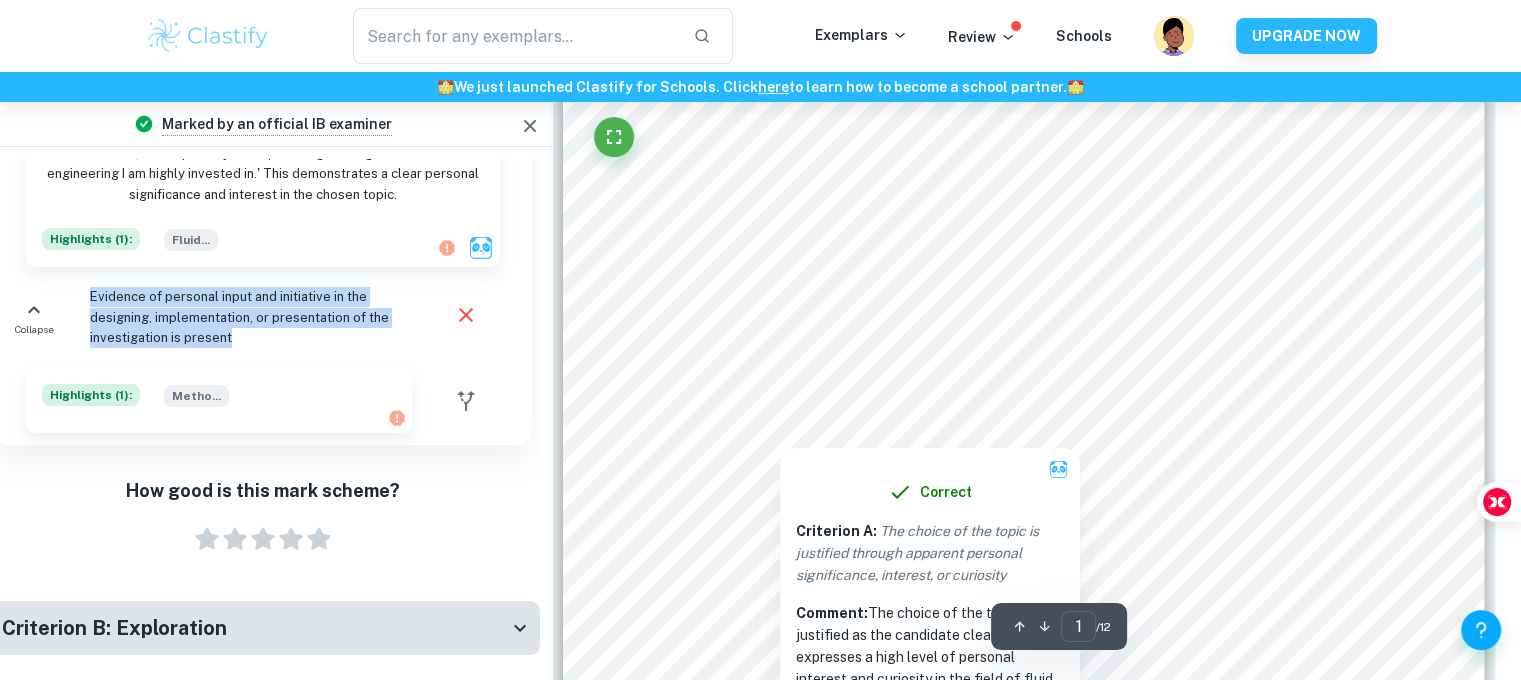 scroll, scrollTop: 136, scrollLeft: 26, axis: both 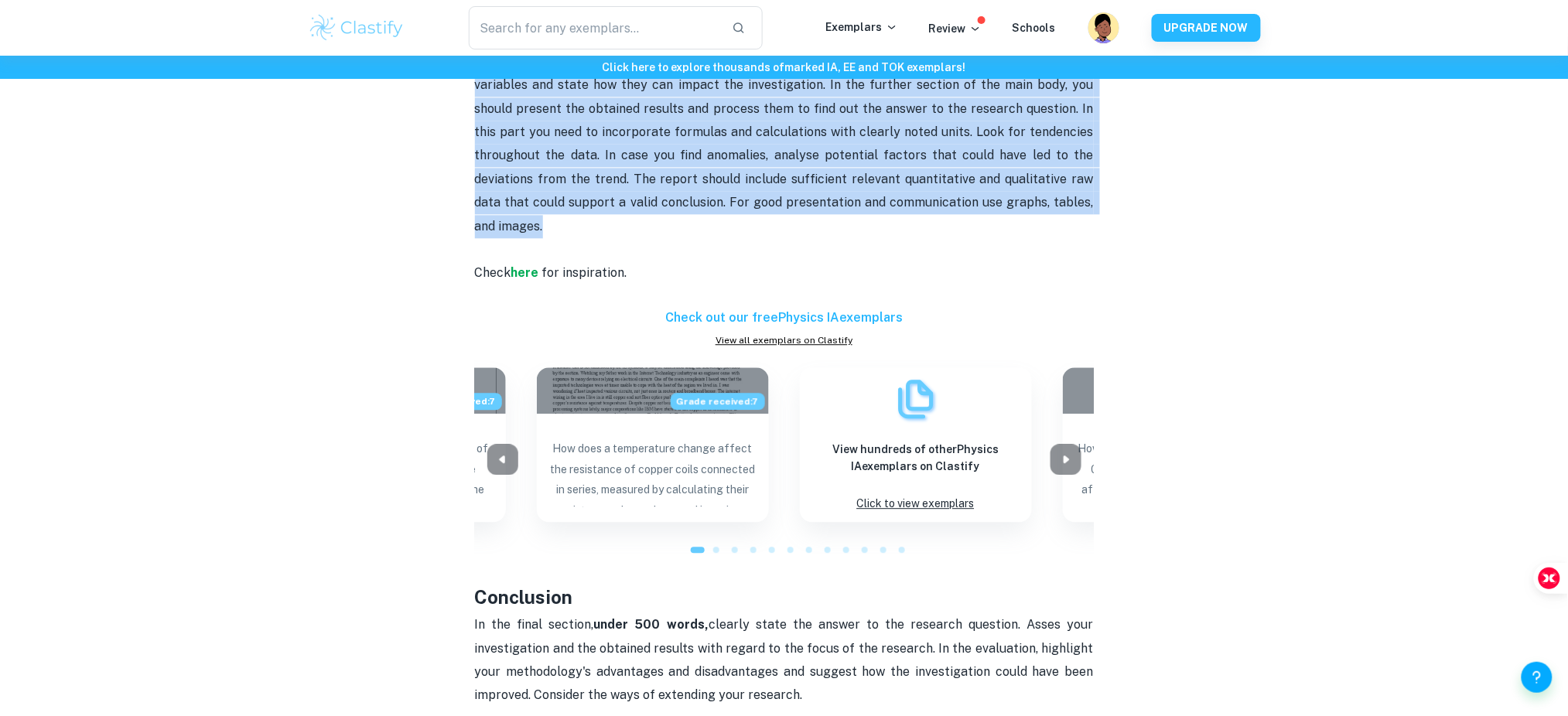 drag, startPoint x: 533, startPoint y: 229, endPoint x: 978, endPoint y: 234, distance: 445.0281 